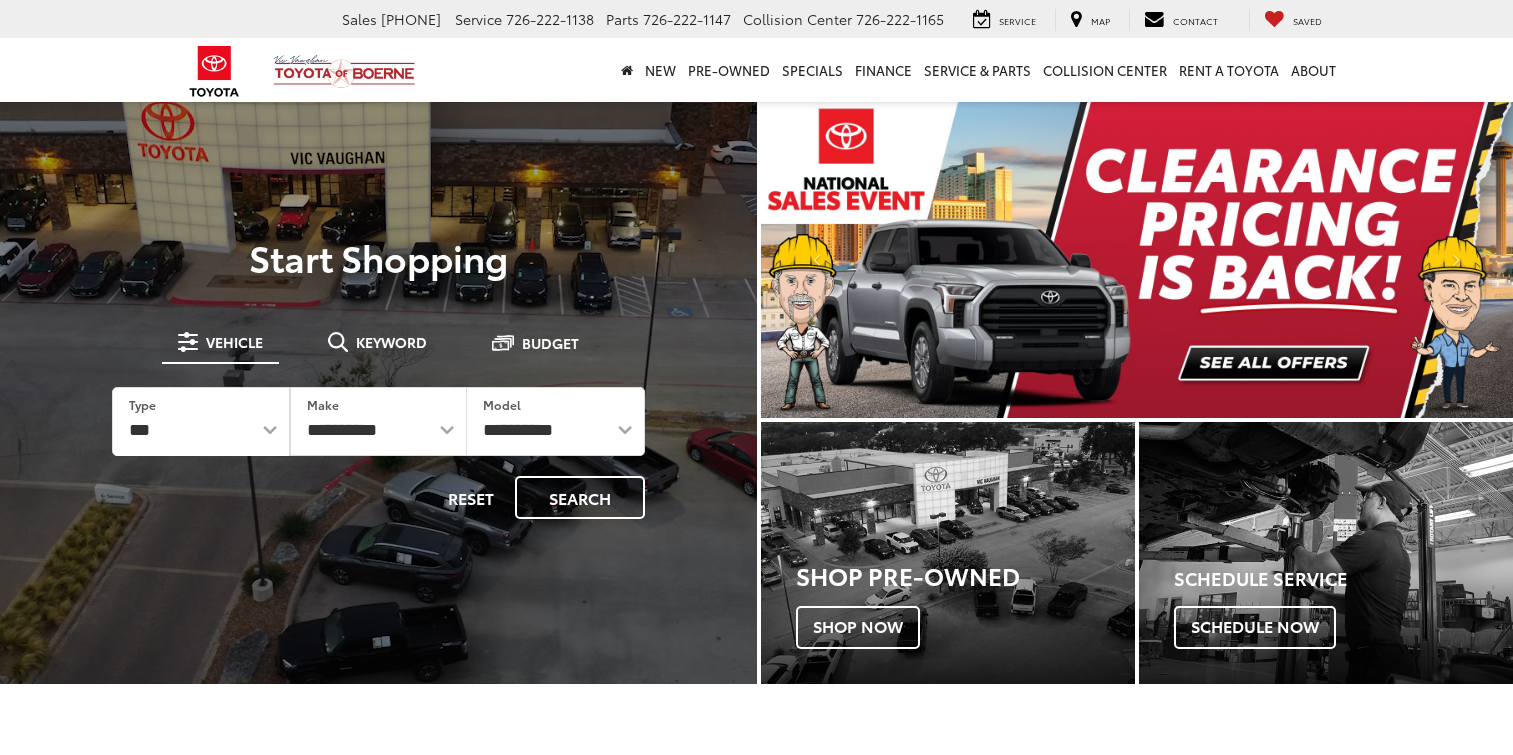 scroll, scrollTop: 0, scrollLeft: 0, axis: both 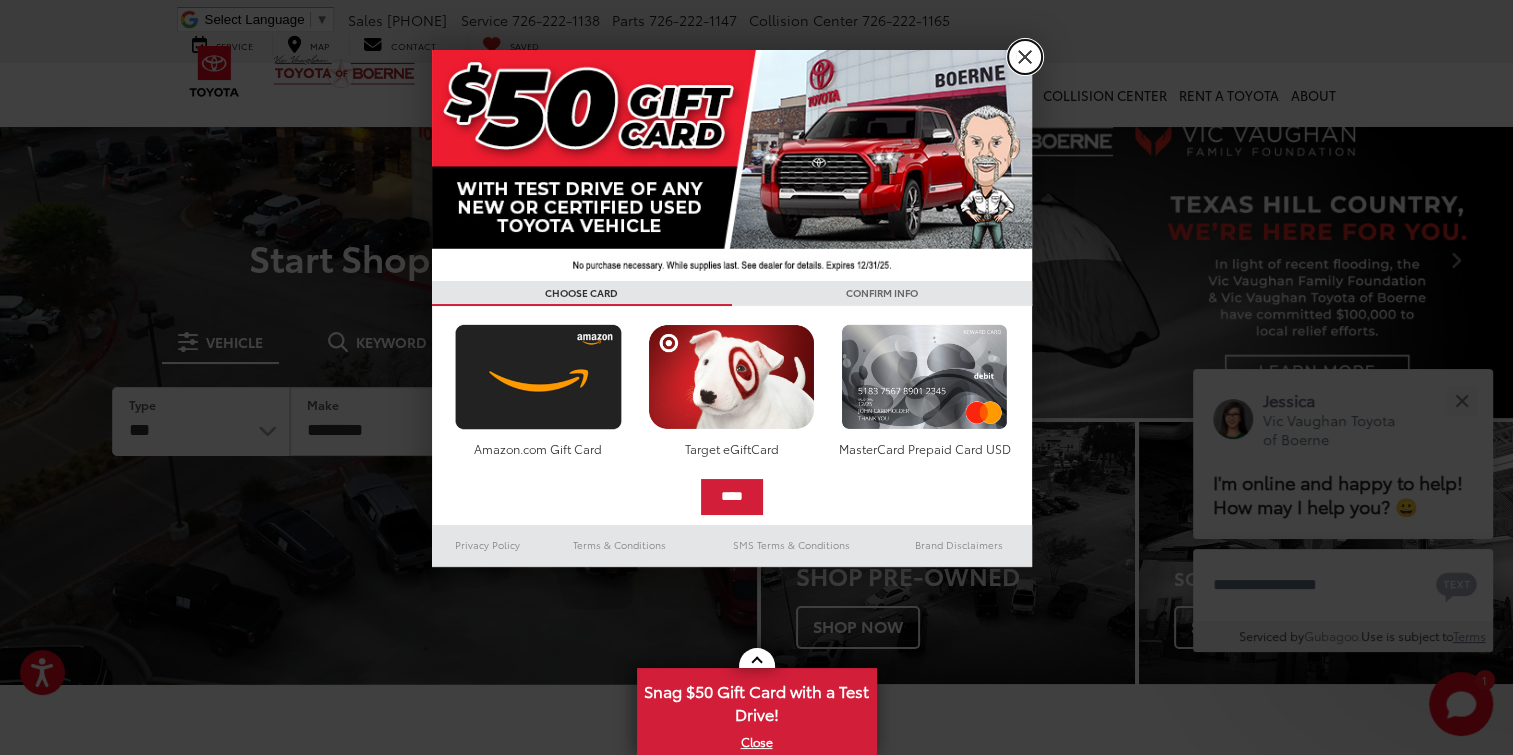 click on "X" at bounding box center (1025, 57) 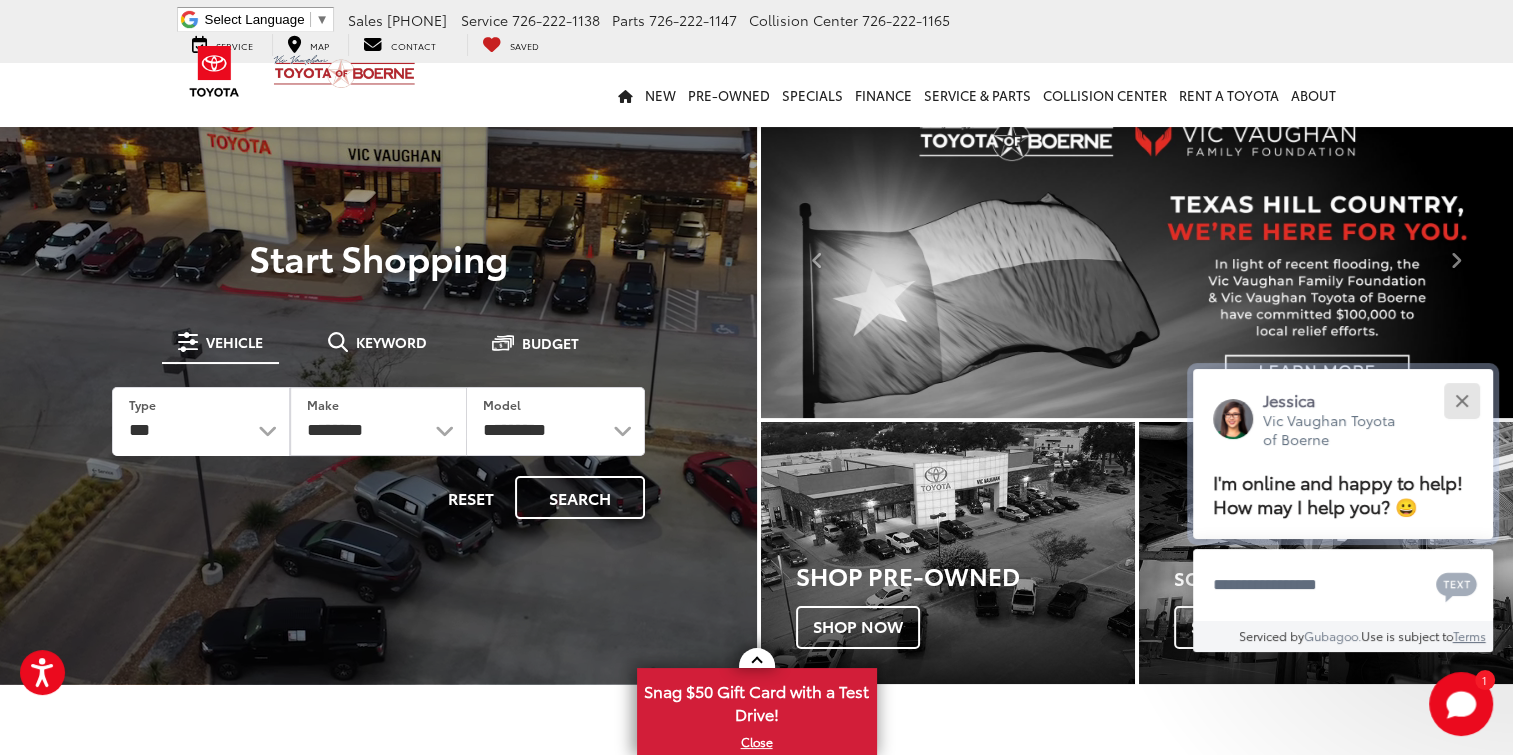 click at bounding box center (1461, 400) 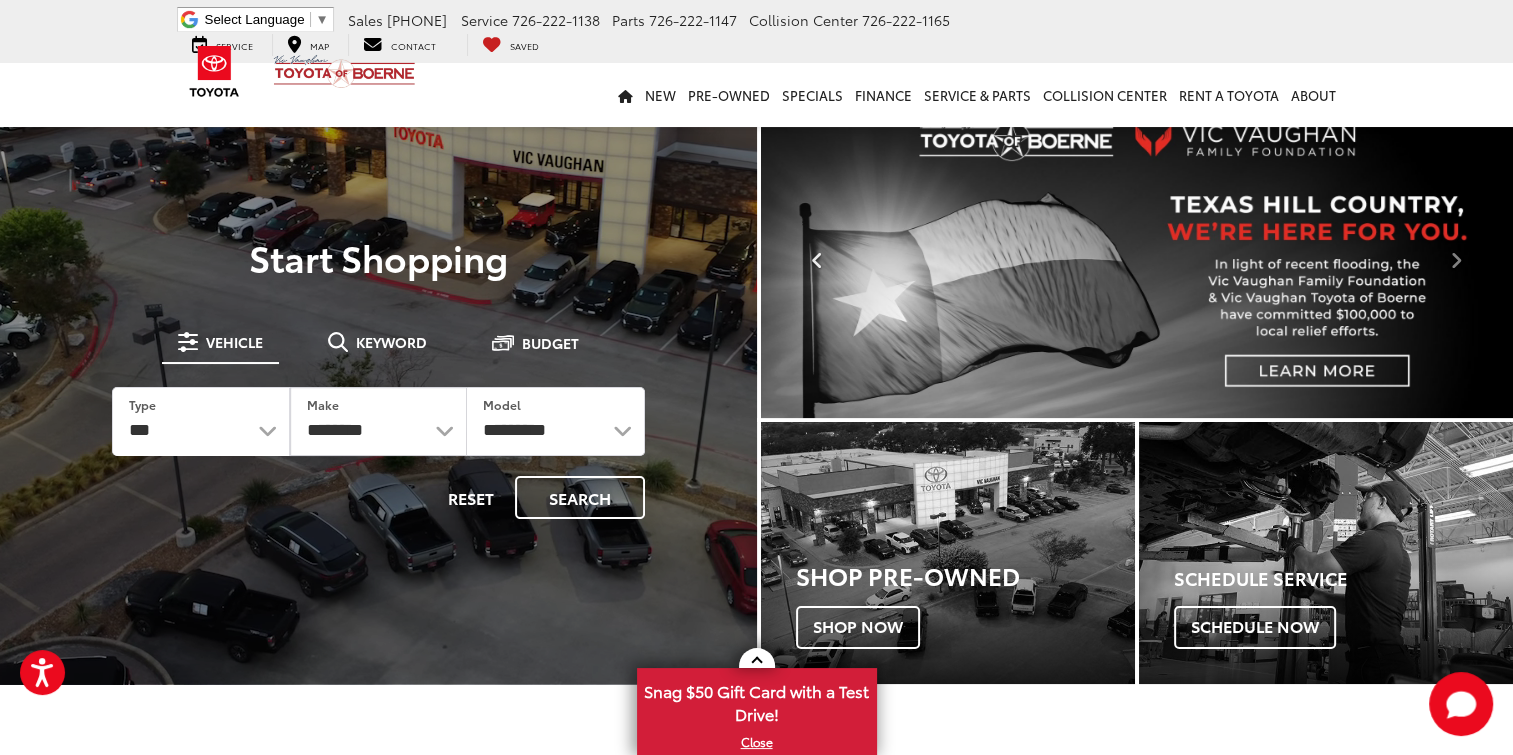 click at bounding box center (816, 261) 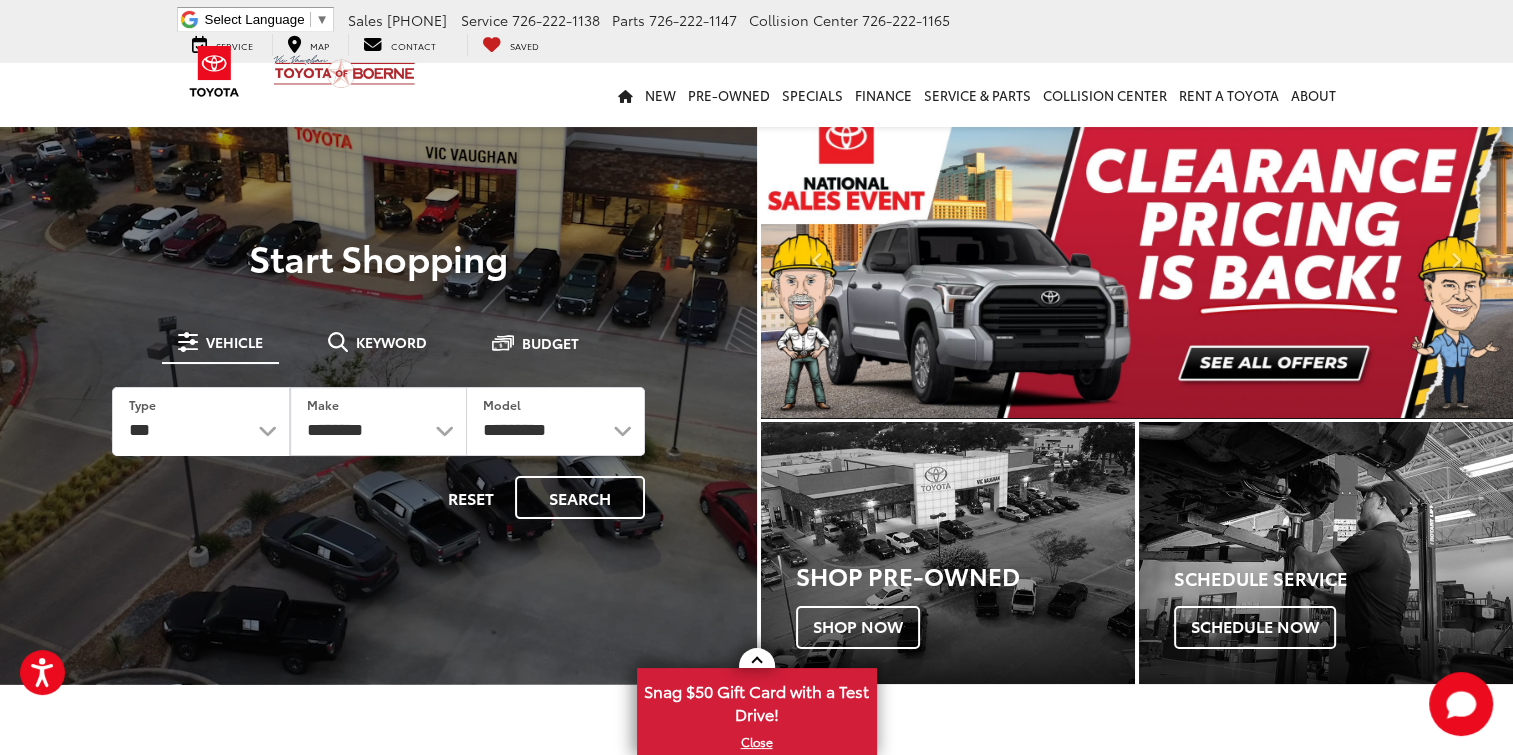 click at bounding box center [1137, 259] 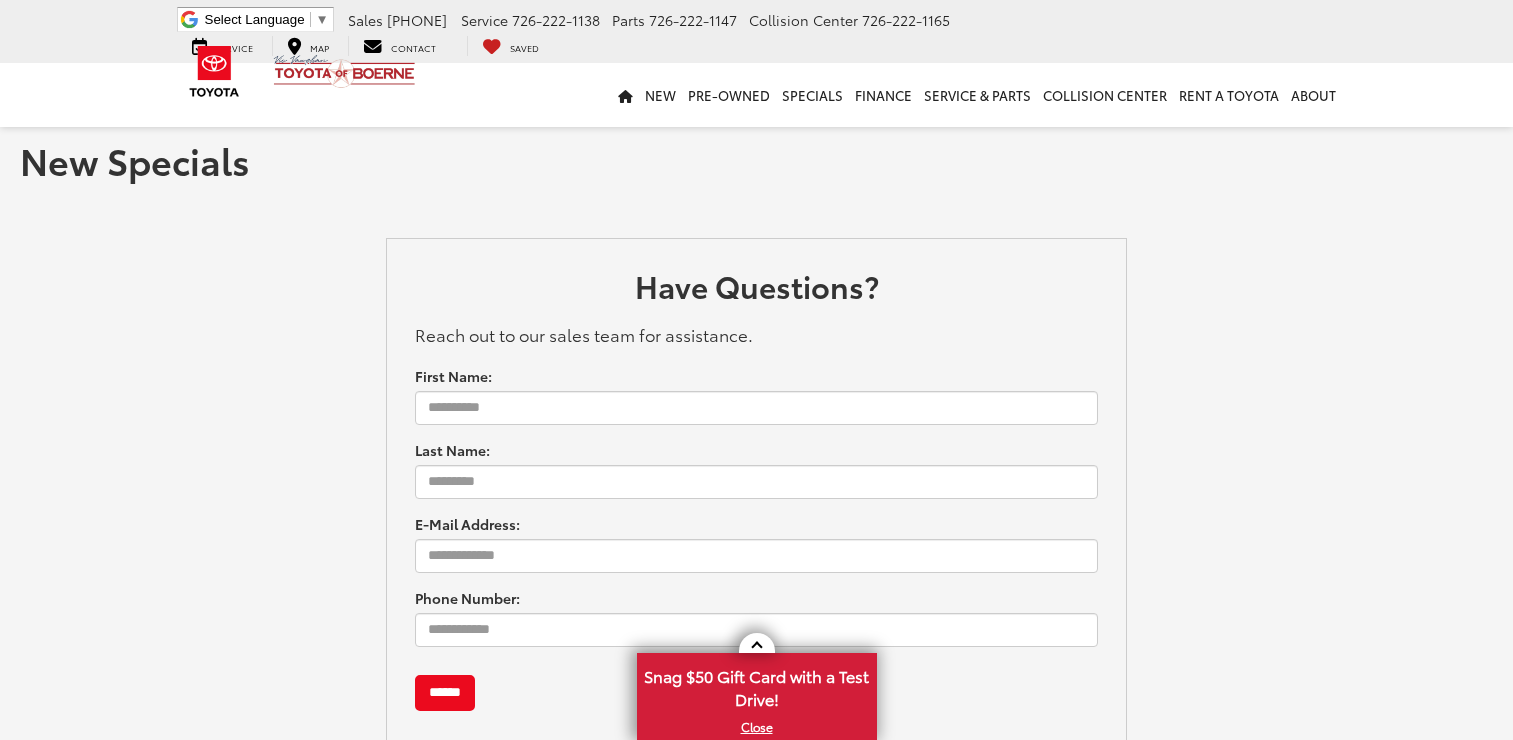 scroll, scrollTop: 0, scrollLeft: 0, axis: both 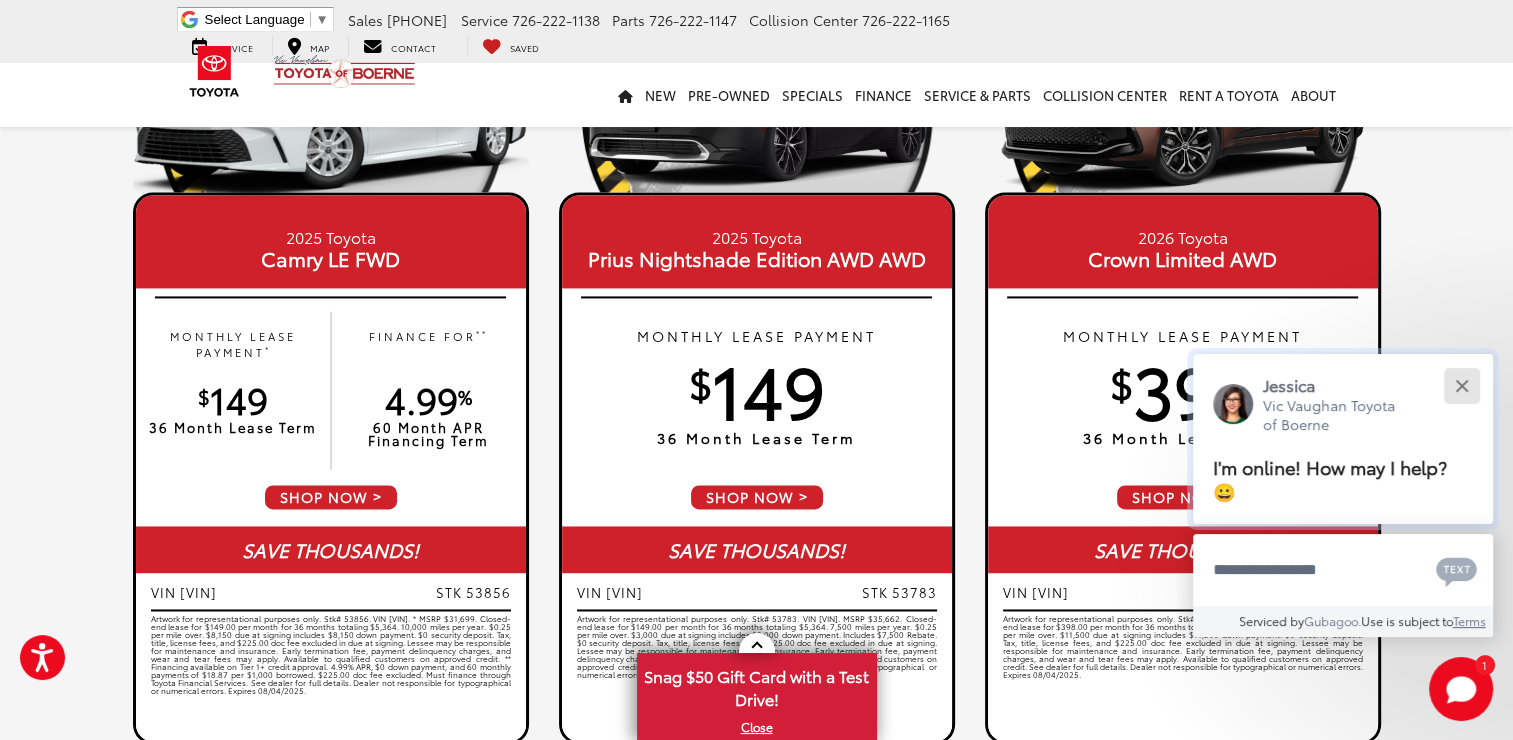 click at bounding box center (1461, 385) 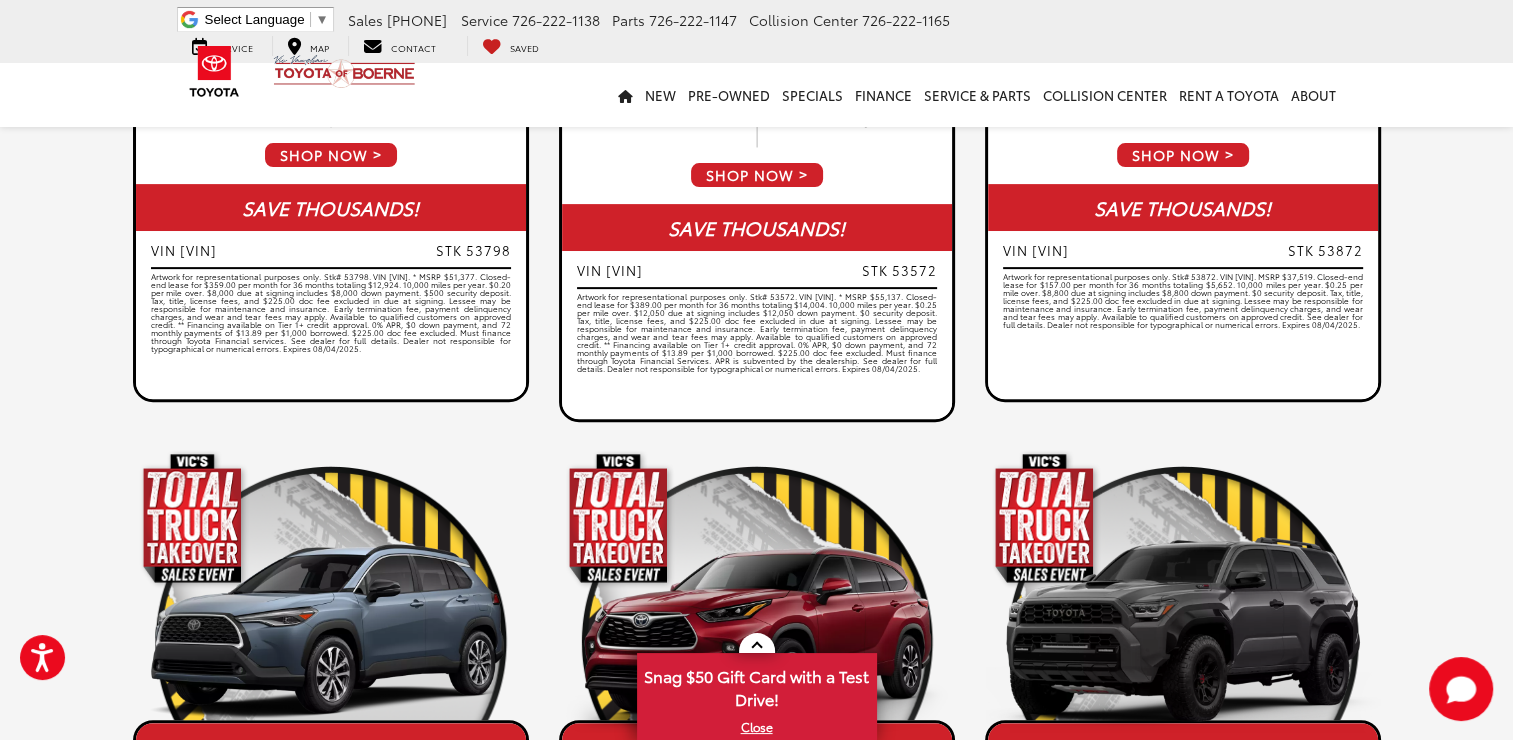 scroll, scrollTop: 0, scrollLeft: 0, axis: both 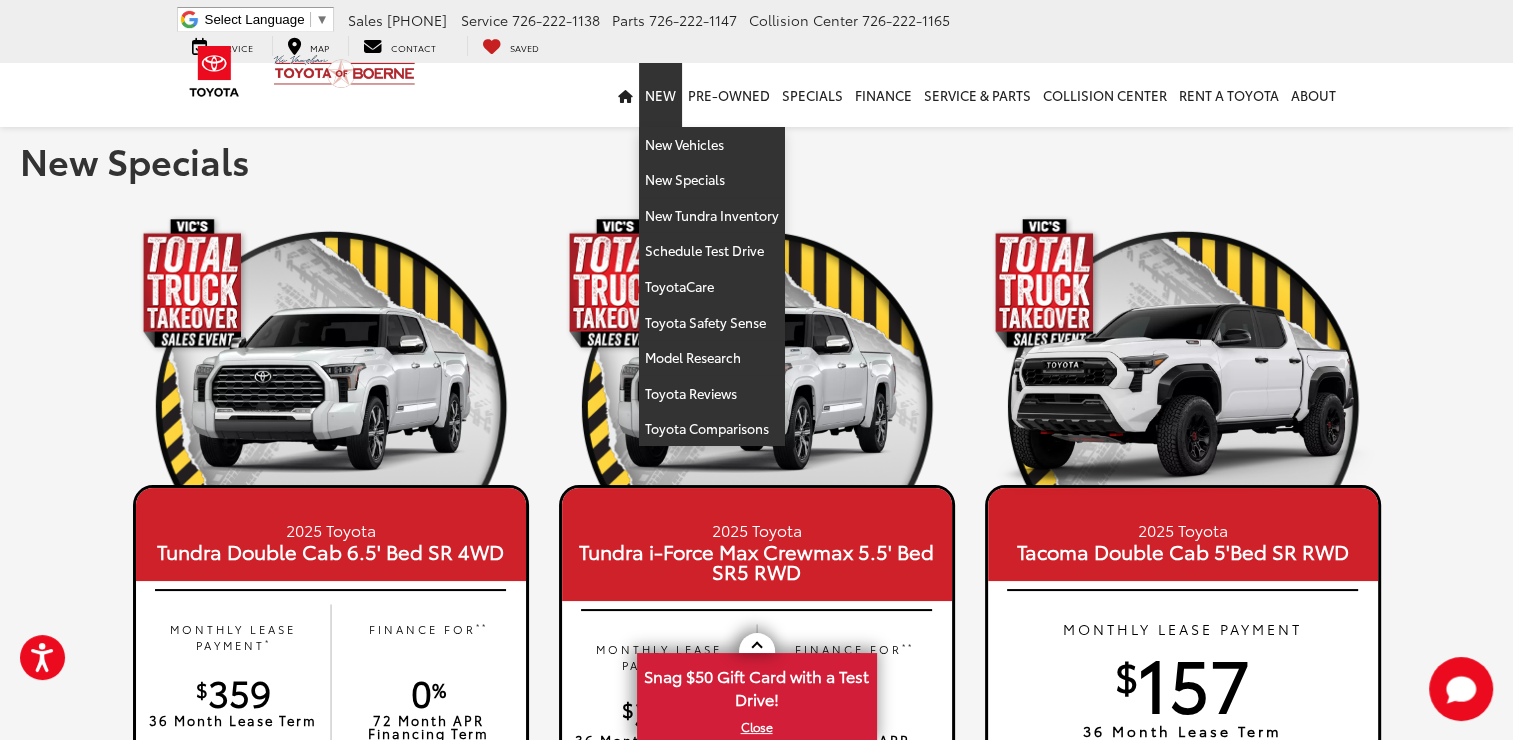 click on "New" at bounding box center [660, 95] 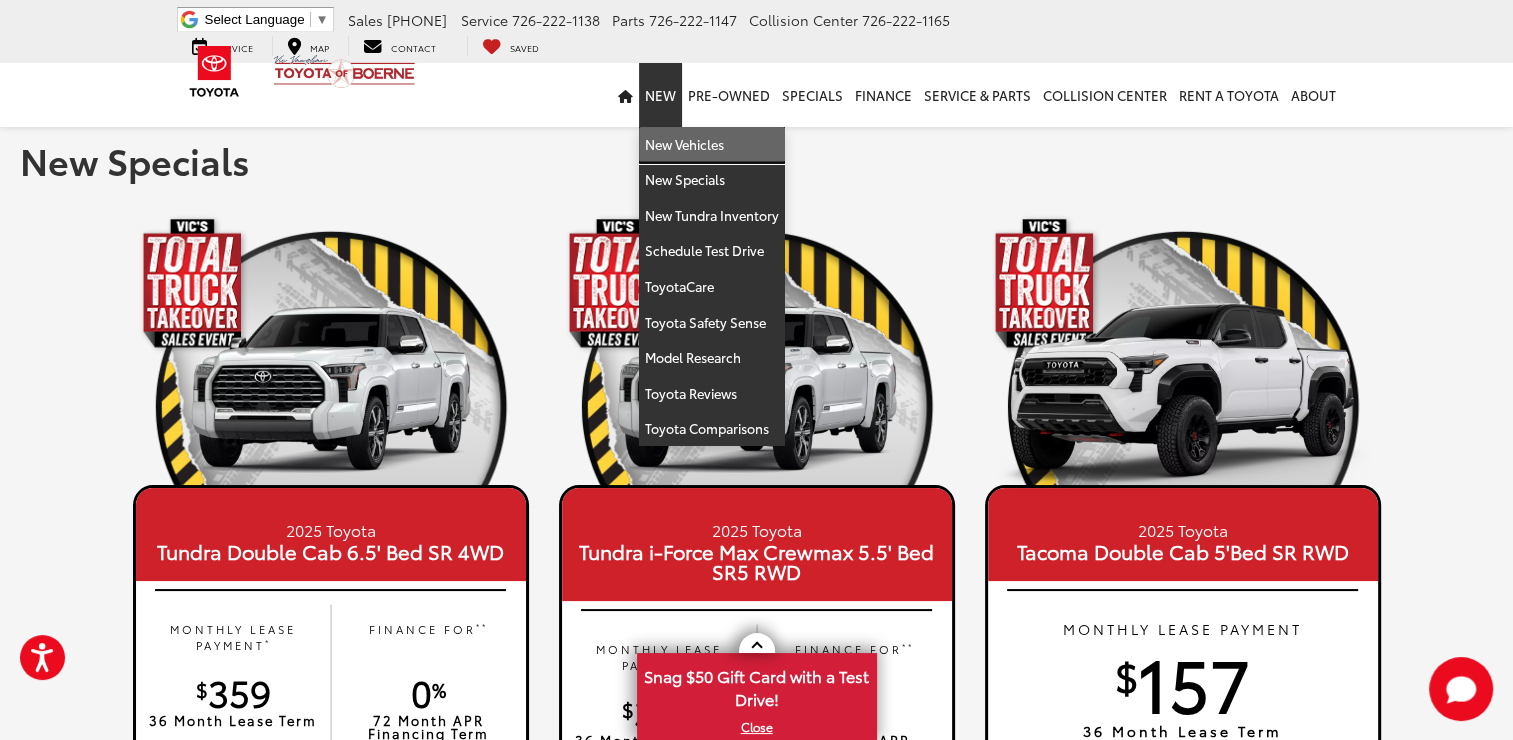 click on "New Vehicles" at bounding box center [712, 145] 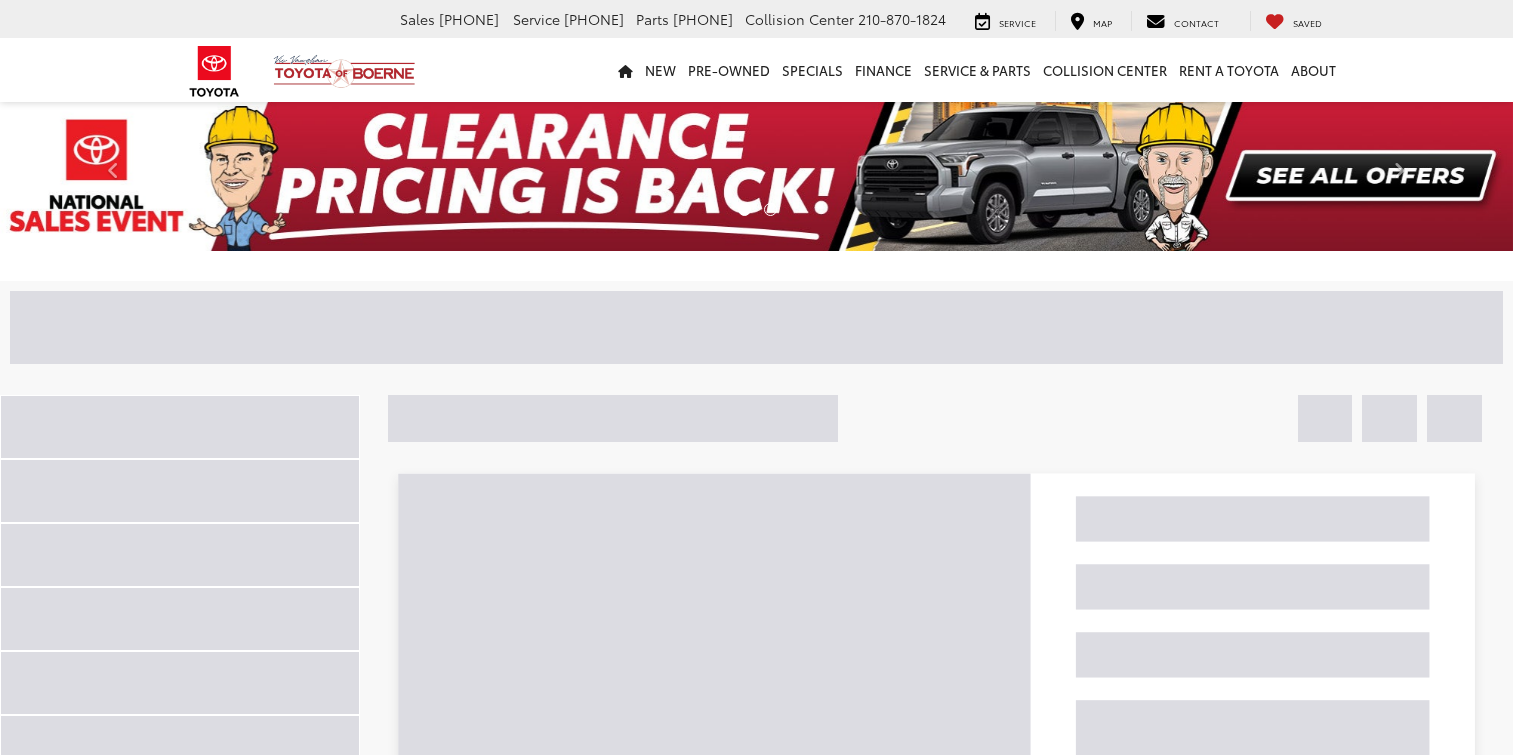 scroll, scrollTop: 0, scrollLeft: 0, axis: both 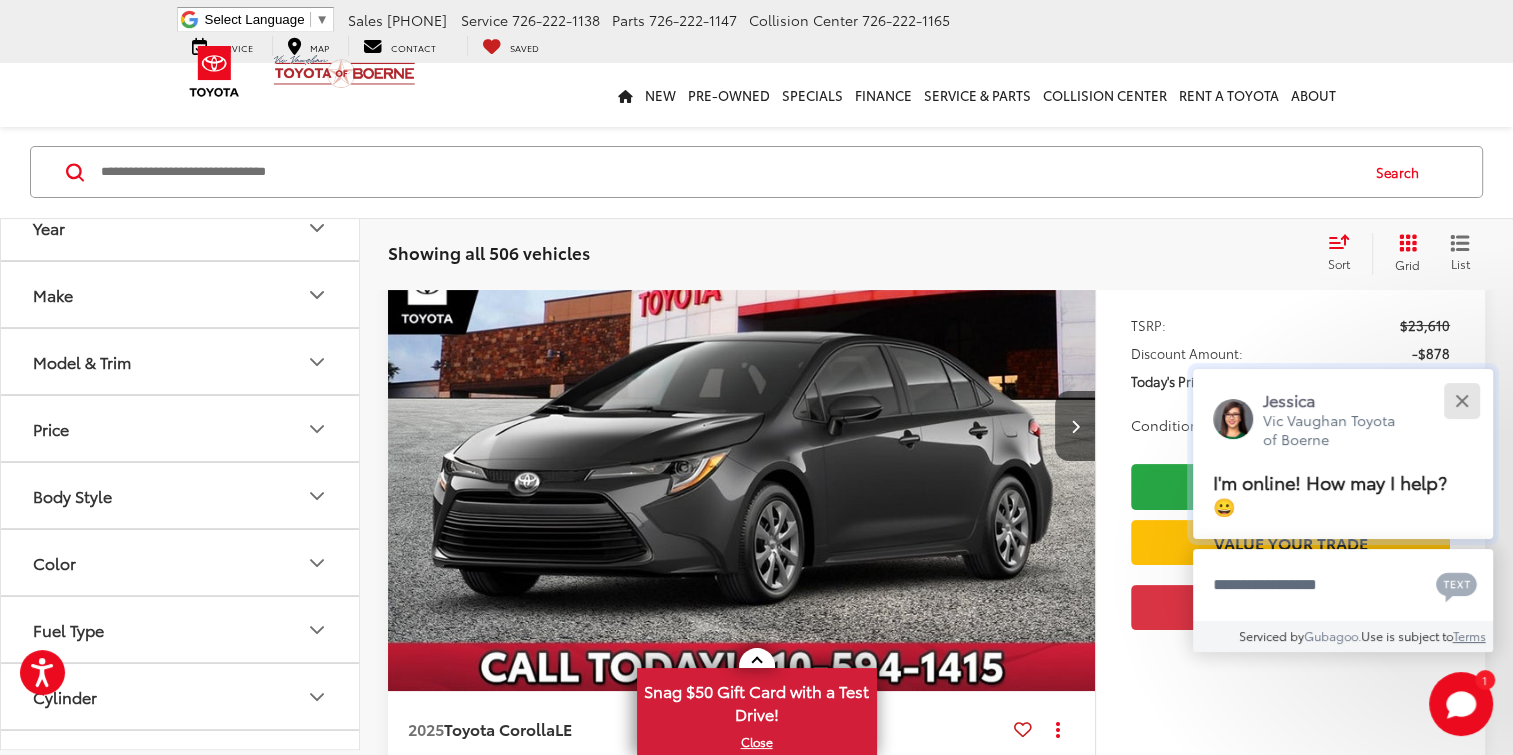 click at bounding box center [1461, 400] 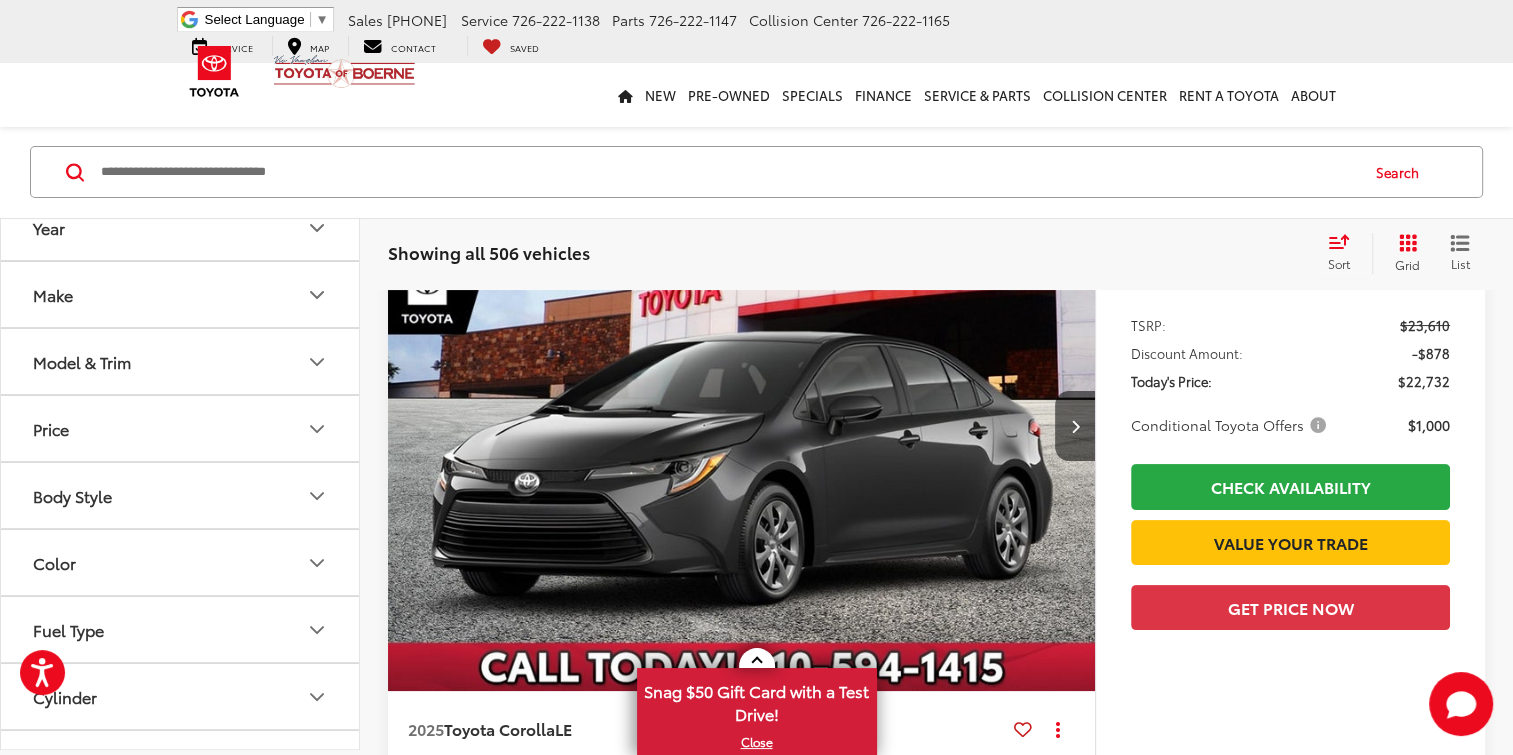 click 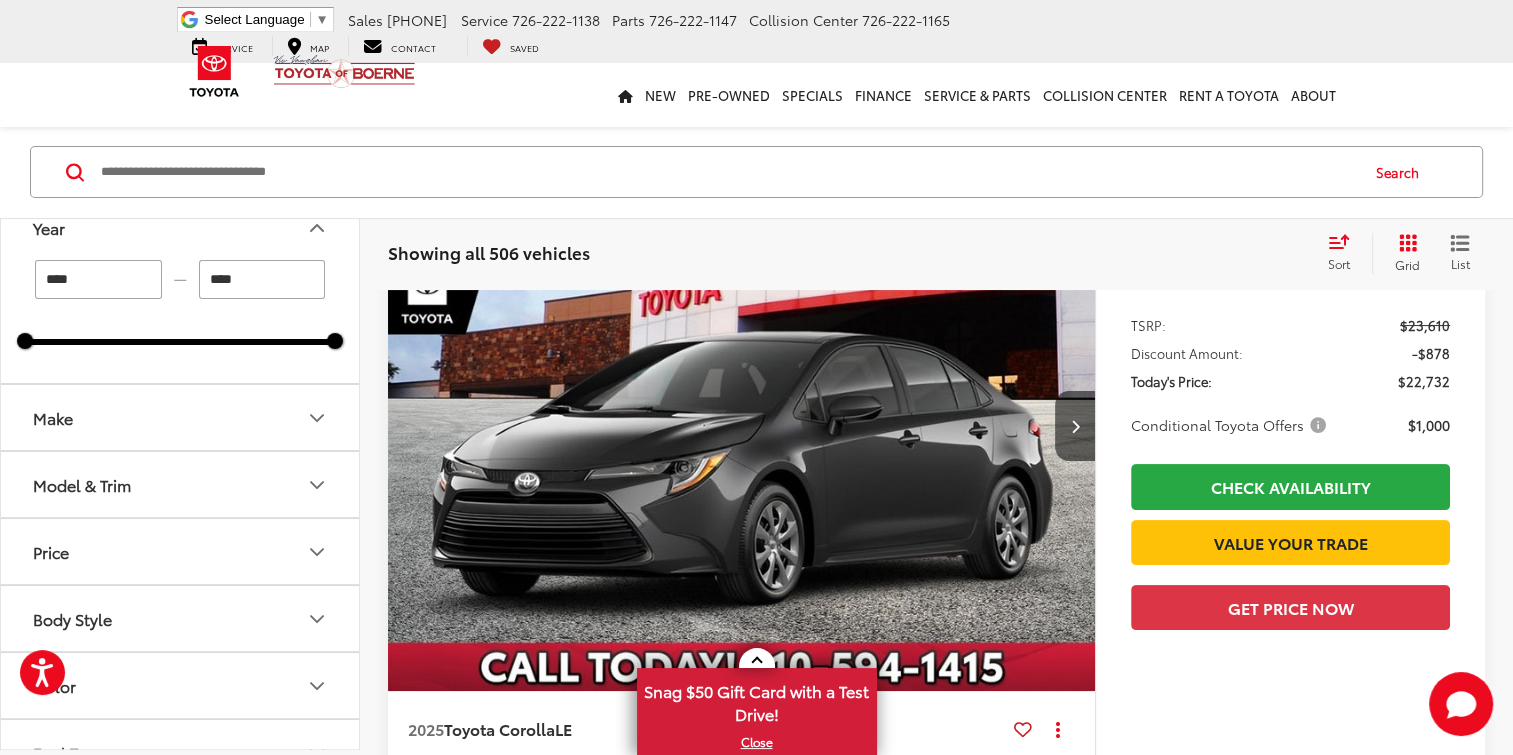 click 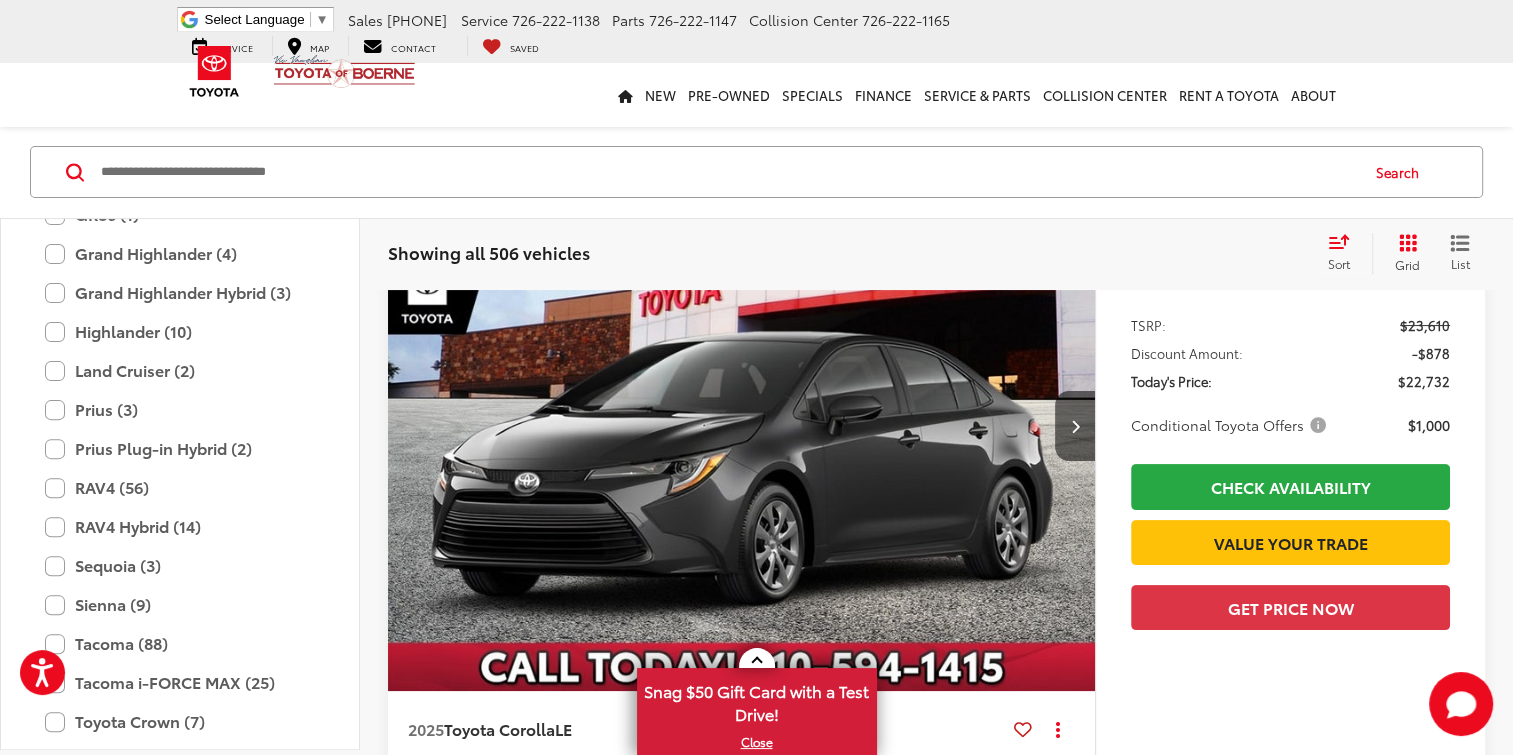 scroll, scrollTop: 730, scrollLeft: 0, axis: vertical 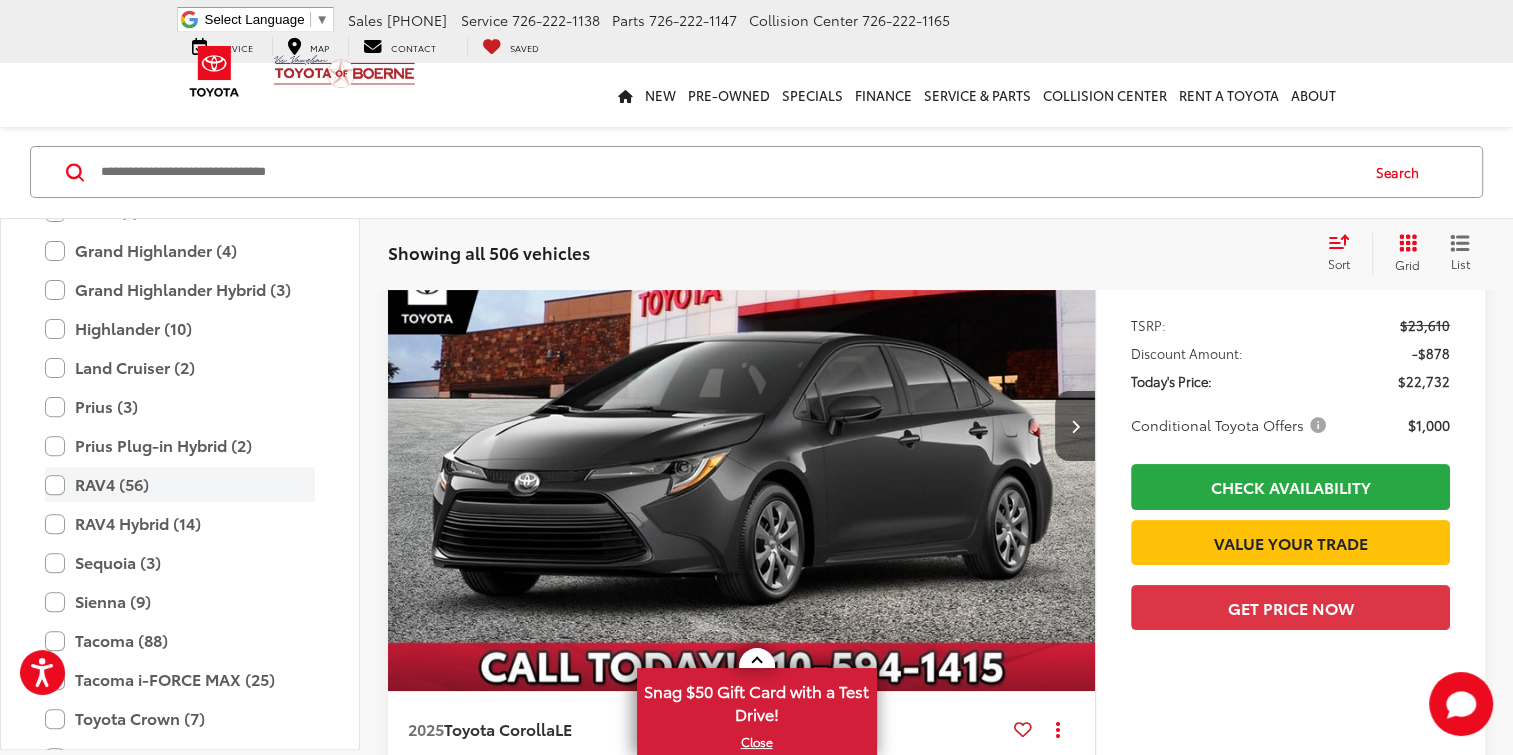 click on "RAV4 (56)" at bounding box center (180, 484) 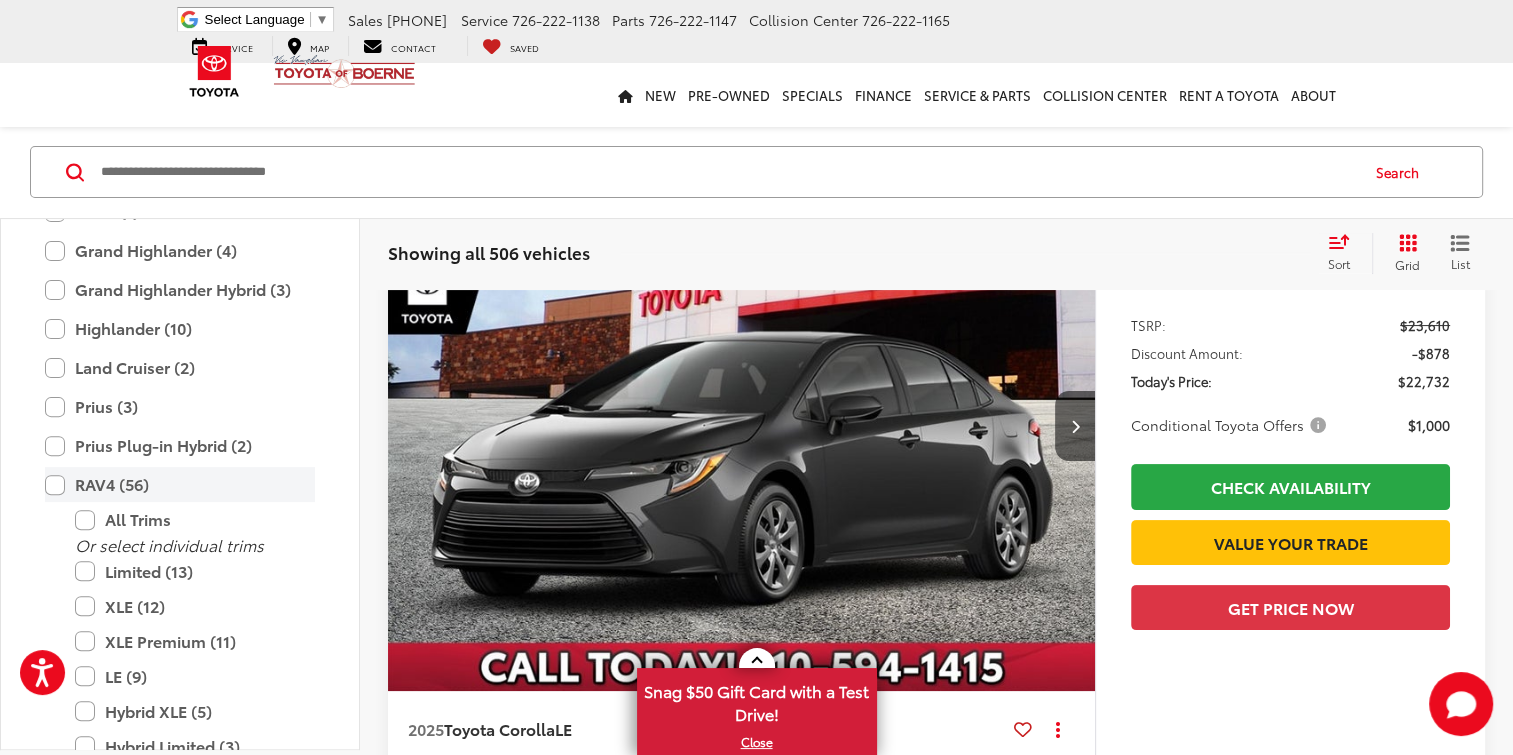 type on "****" 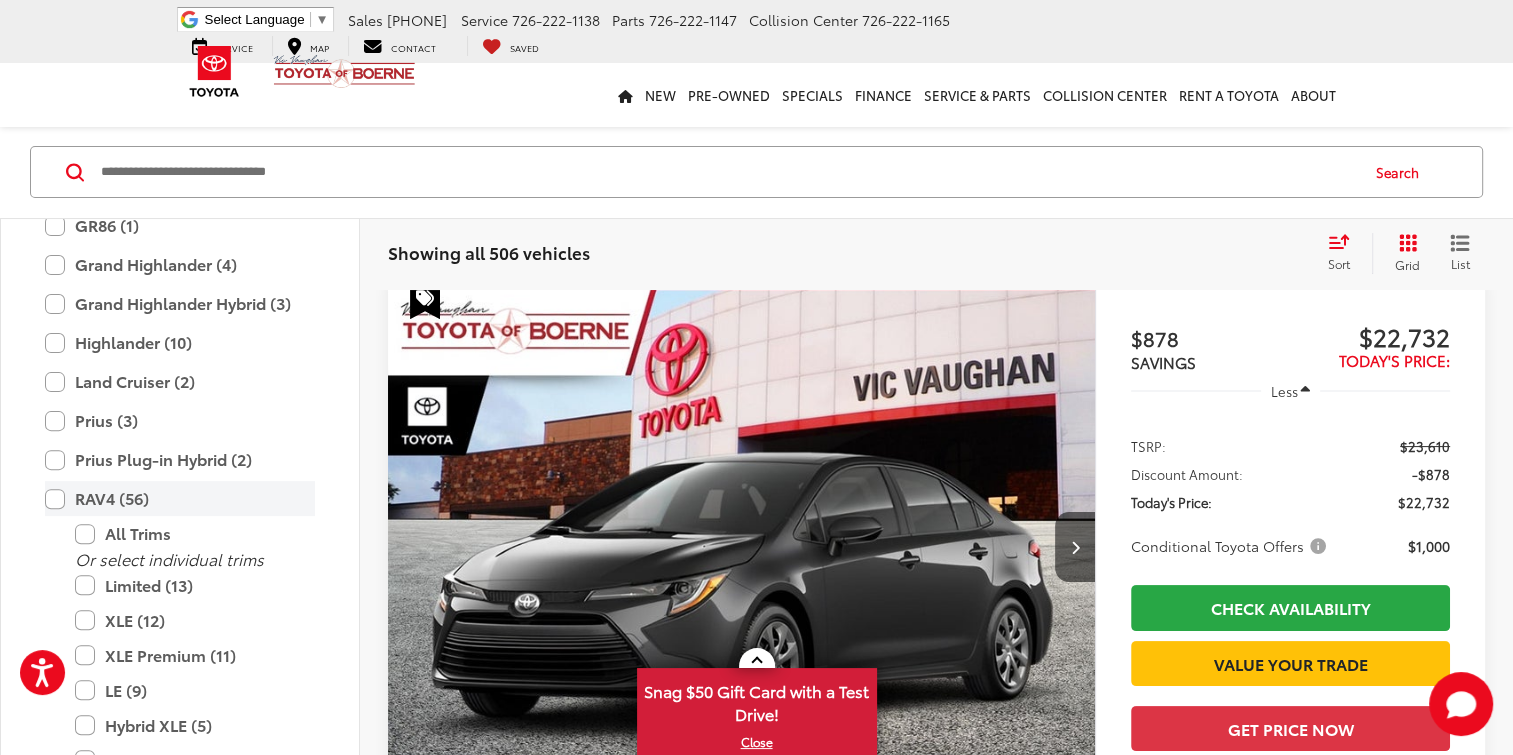 scroll, scrollTop: 155, scrollLeft: 0, axis: vertical 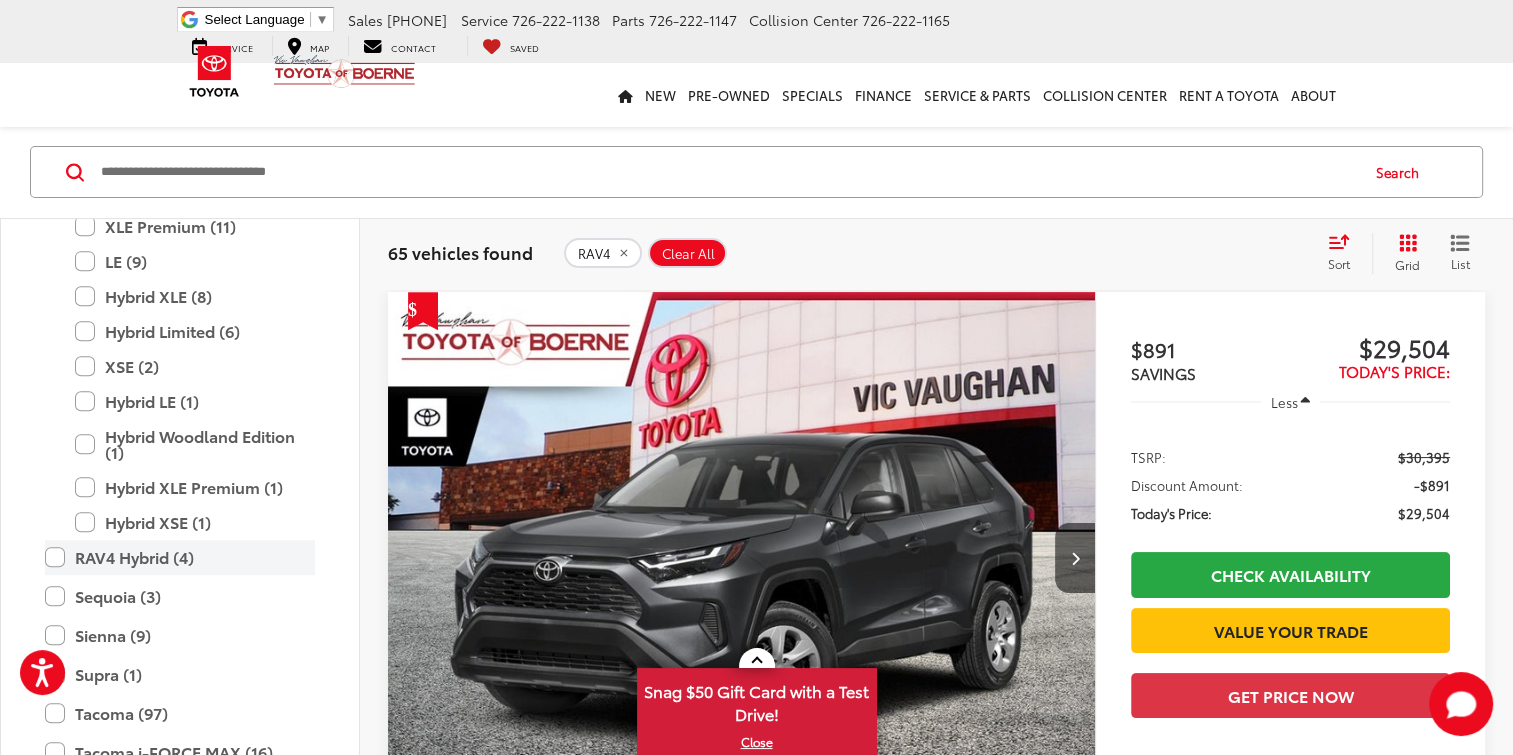 click on "RAV4 Hybrid (4)" at bounding box center (180, 557) 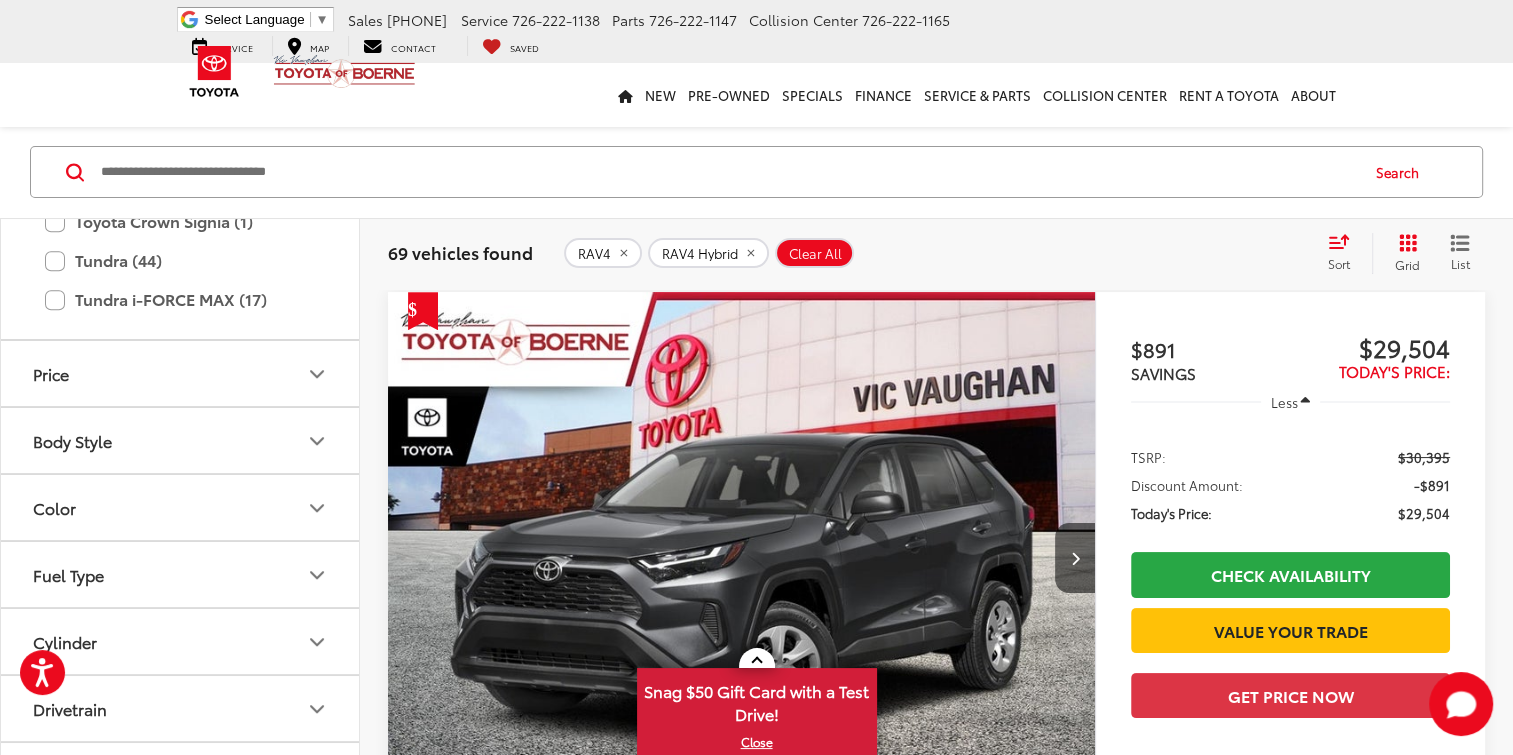 scroll, scrollTop: 1292, scrollLeft: 0, axis: vertical 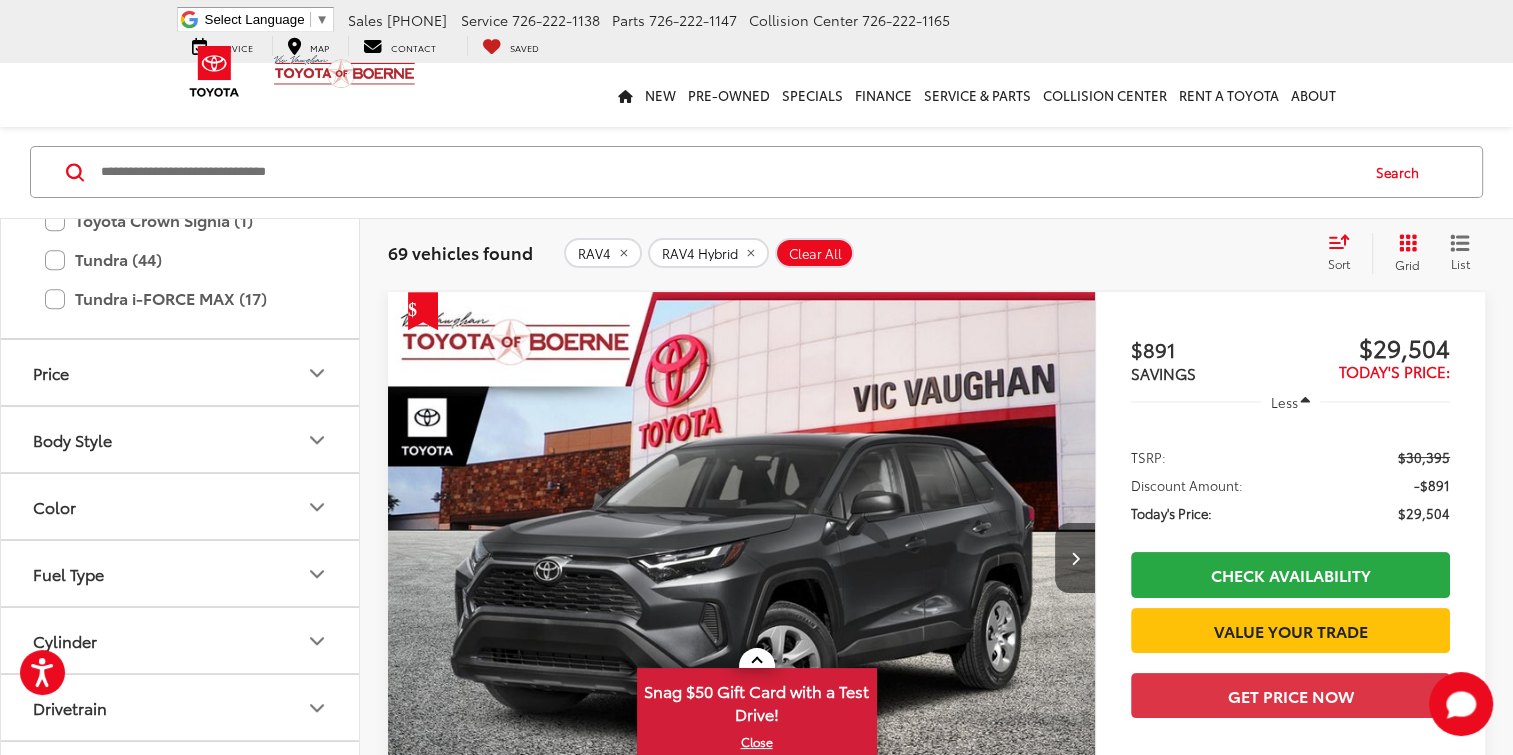 click 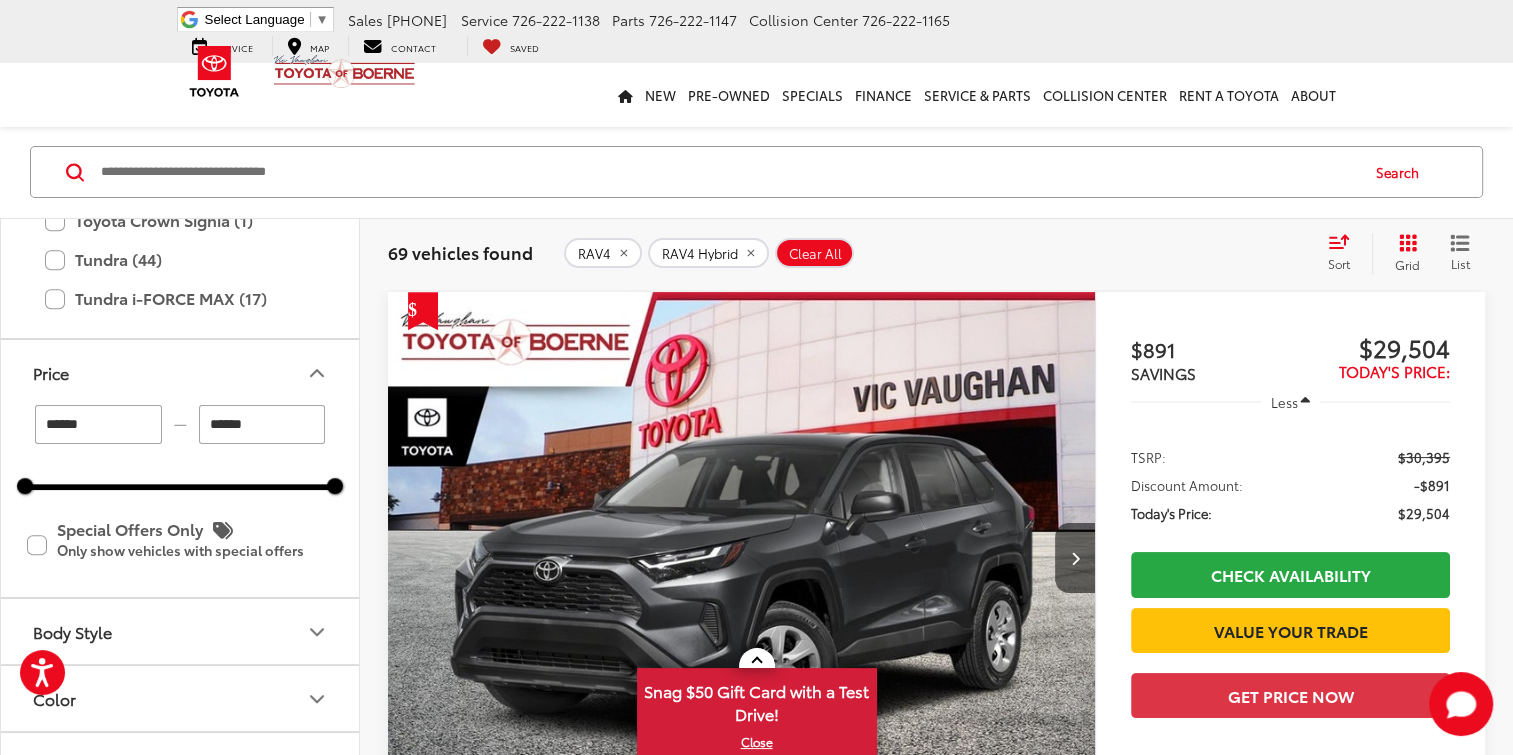 click at bounding box center (180, 487) 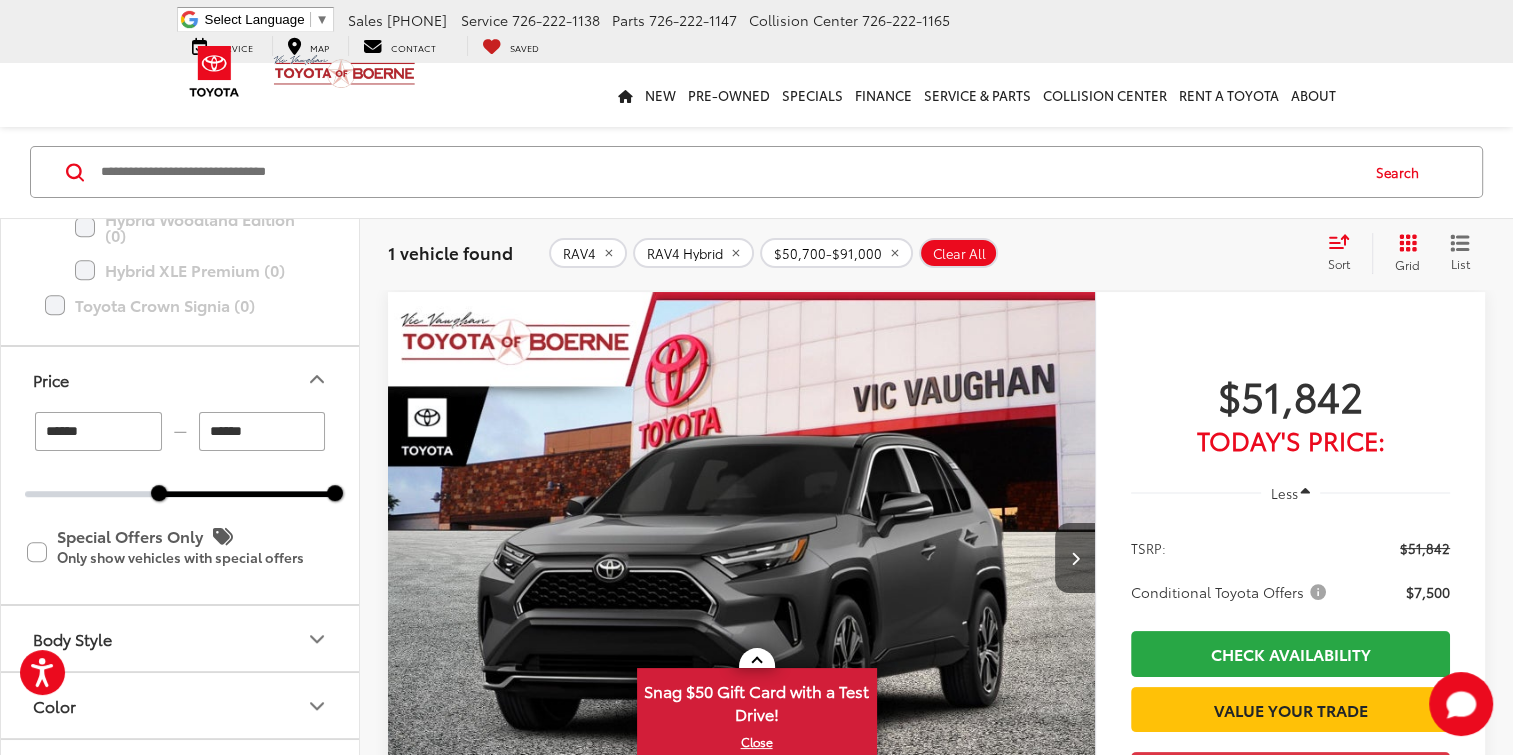 scroll, scrollTop: 1528, scrollLeft: 0, axis: vertical 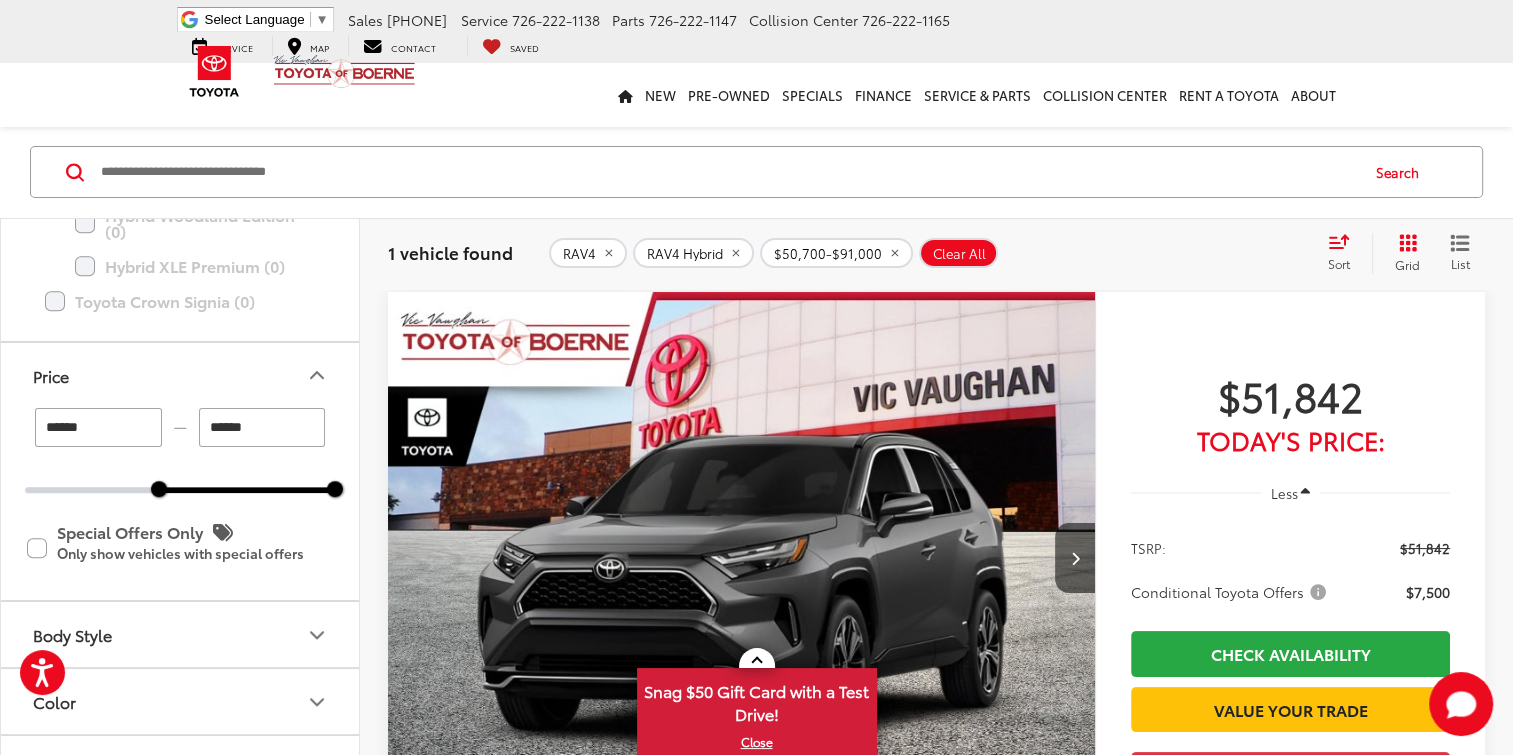 click on "****** — ****** 50700 91000" at bounding box center [180, 450] 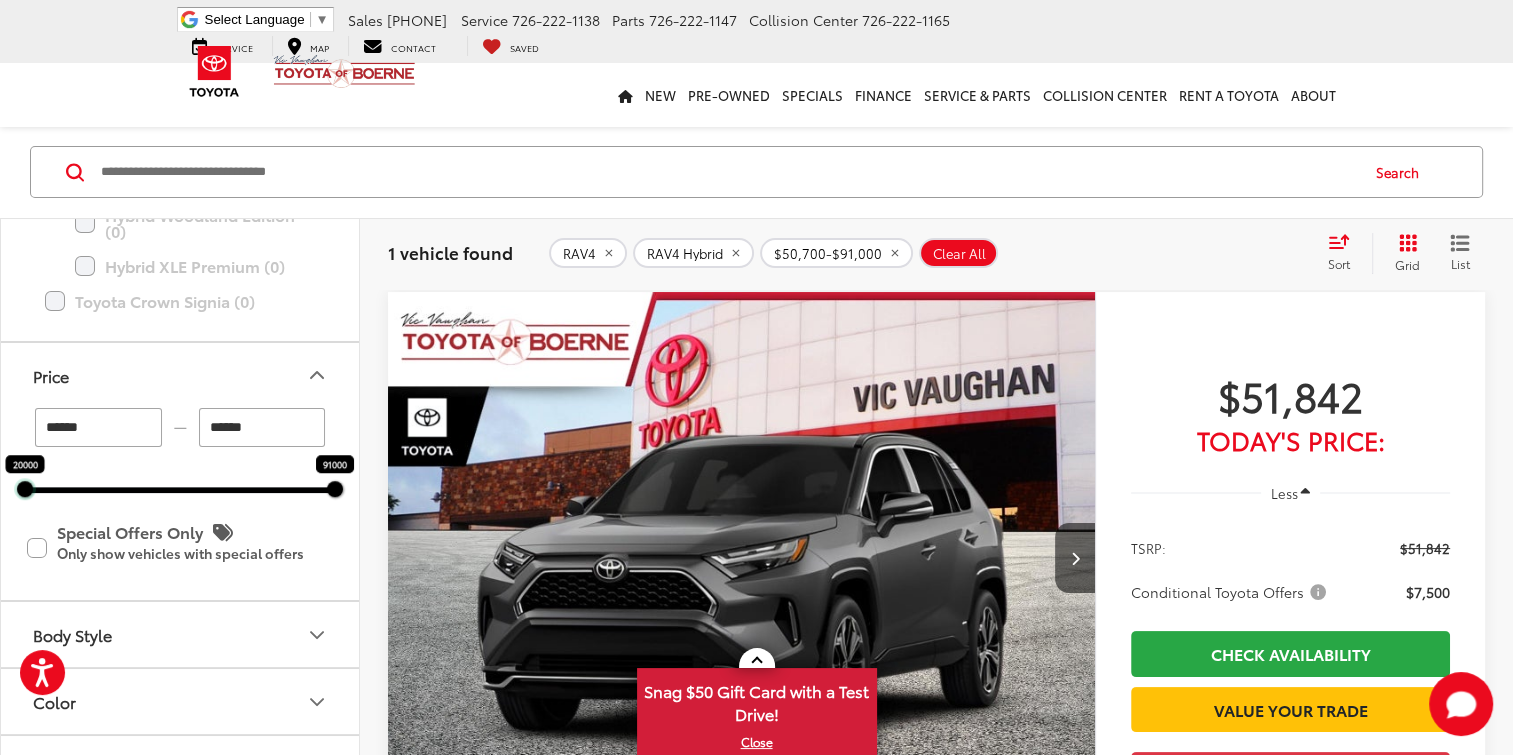 drag, startPoint x: 152, startPoint y: 481, endPoint x: -4, endPoint y: 454, distance: 158.31929 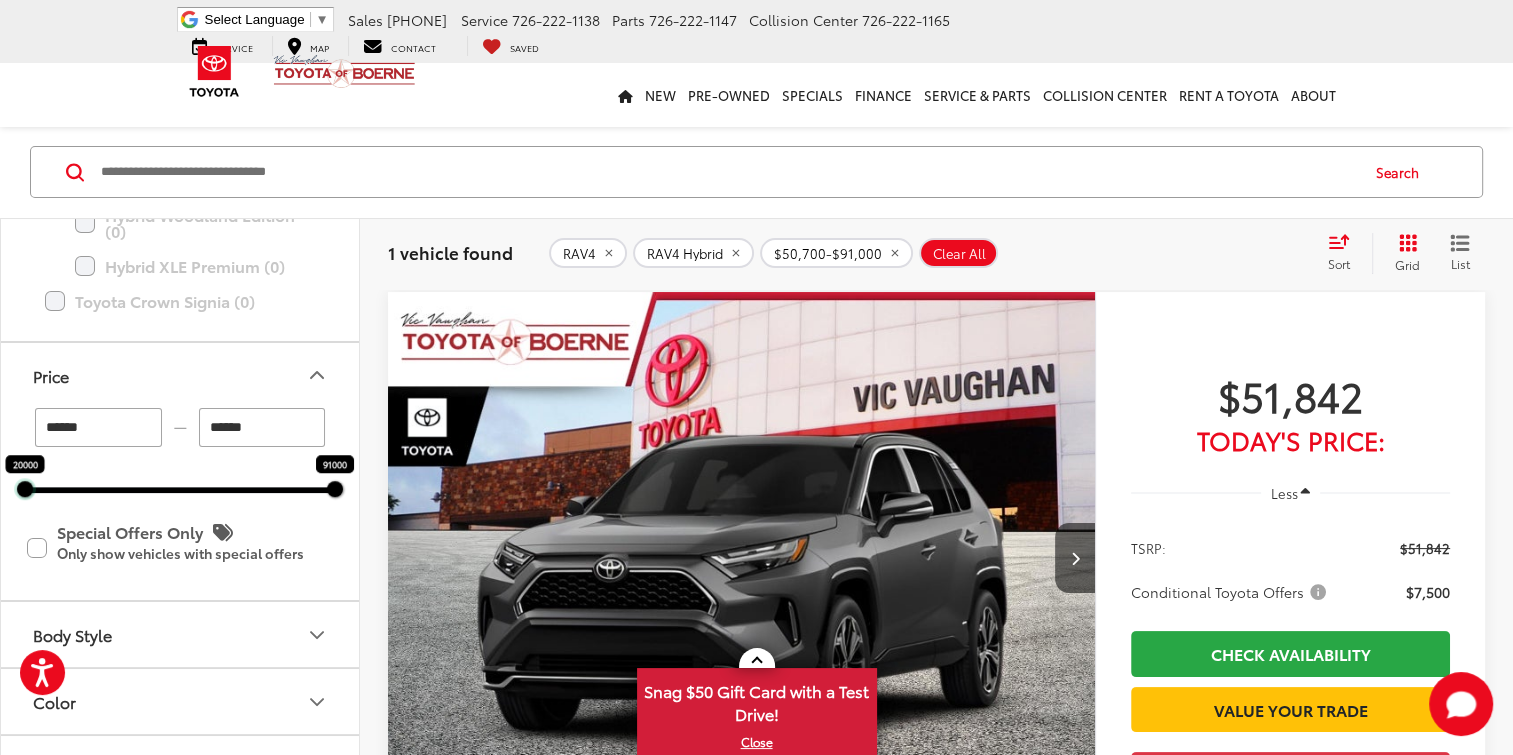 click on "Accessibility Screen-Reader Guide, Feedback, and Issue Reporting | New window
Vic Vaughan Toyota of Boerne
Select Language ​ ▼
Sales
726-222-1161
Service
726-222-1138
Parts
726-222-1147
Collision Center
726-222-1165
31205 Interstate 10 Frontage Rd
Boerne, TX 78006
Service
Map
Contact
Saved
Saved
Vic Vaughan Toyota of Boerne
Saved
Directions
New
New Vehicles
New Specials
New Tundra Inventory
Schedule Test Drive
ToyotaCare
Toyota Safety Sense
Model Research
Toyota Reviews
Toyota Comparisons
Pre-Owned
Pre-Owned Vehicles" at bounding box center (756, 830) 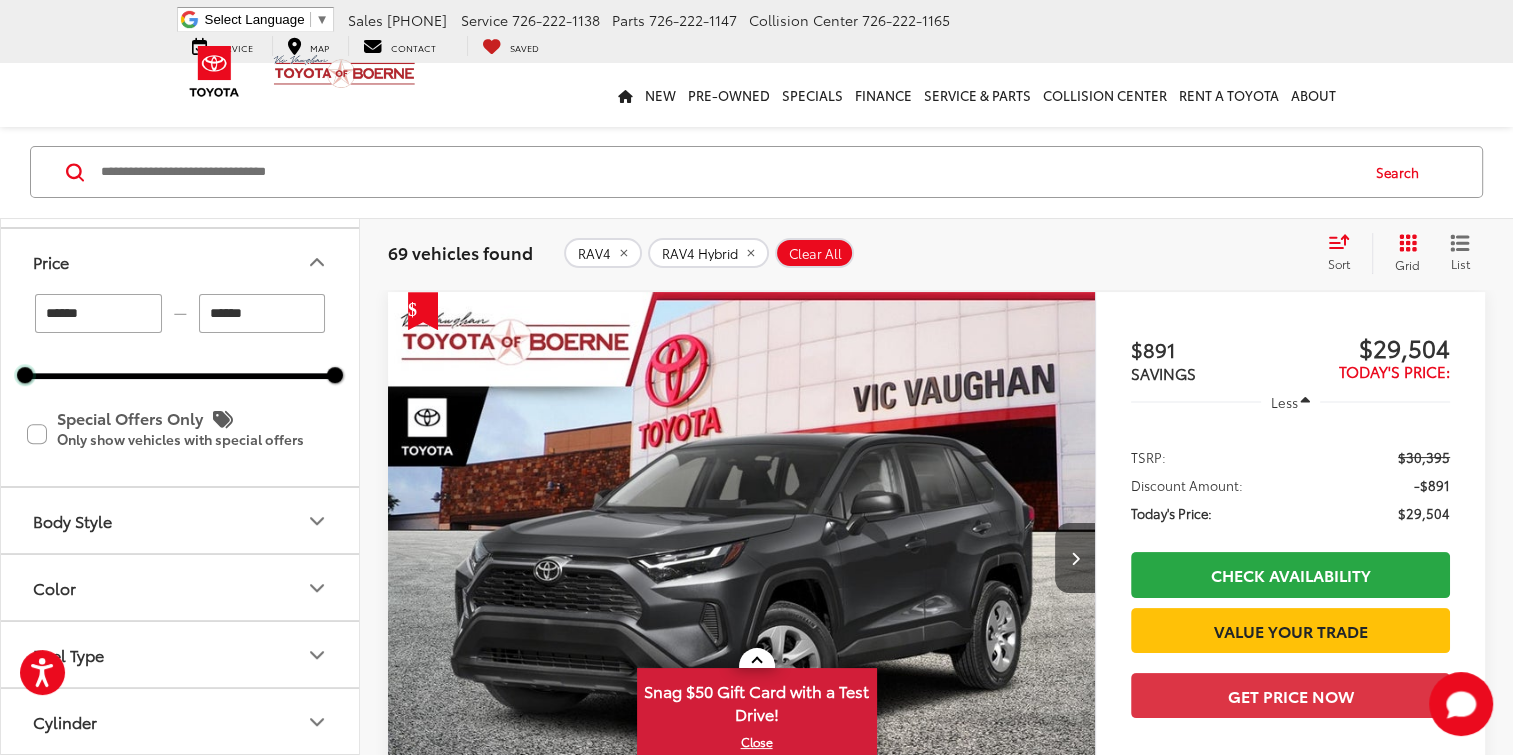 scroll, scrollTop: 1401, scrollLeft: 0, axis: vertical 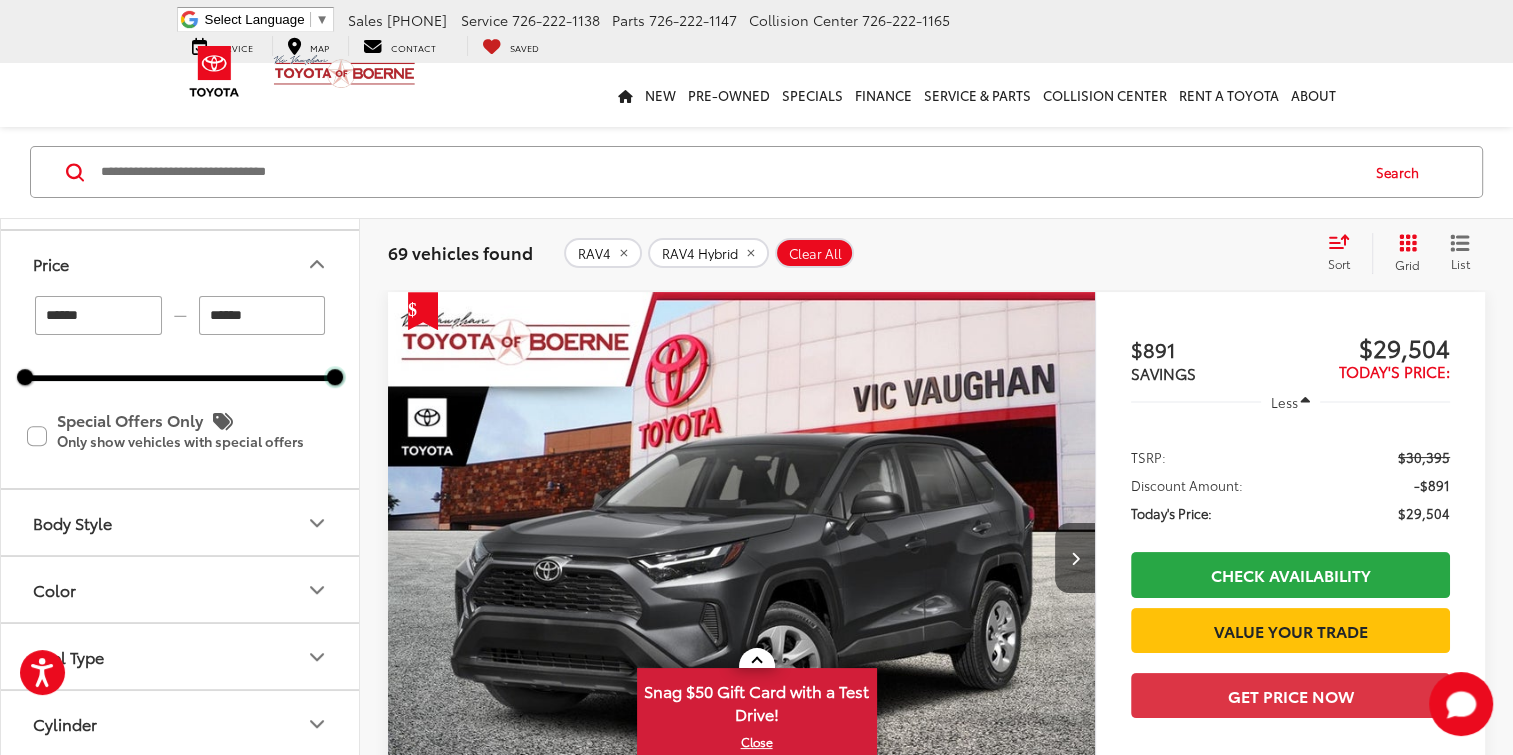 drag, startPoint x: 329, startPoint y: 380, endPoint x: 207, endPoint y: 369, distance: 122.494896 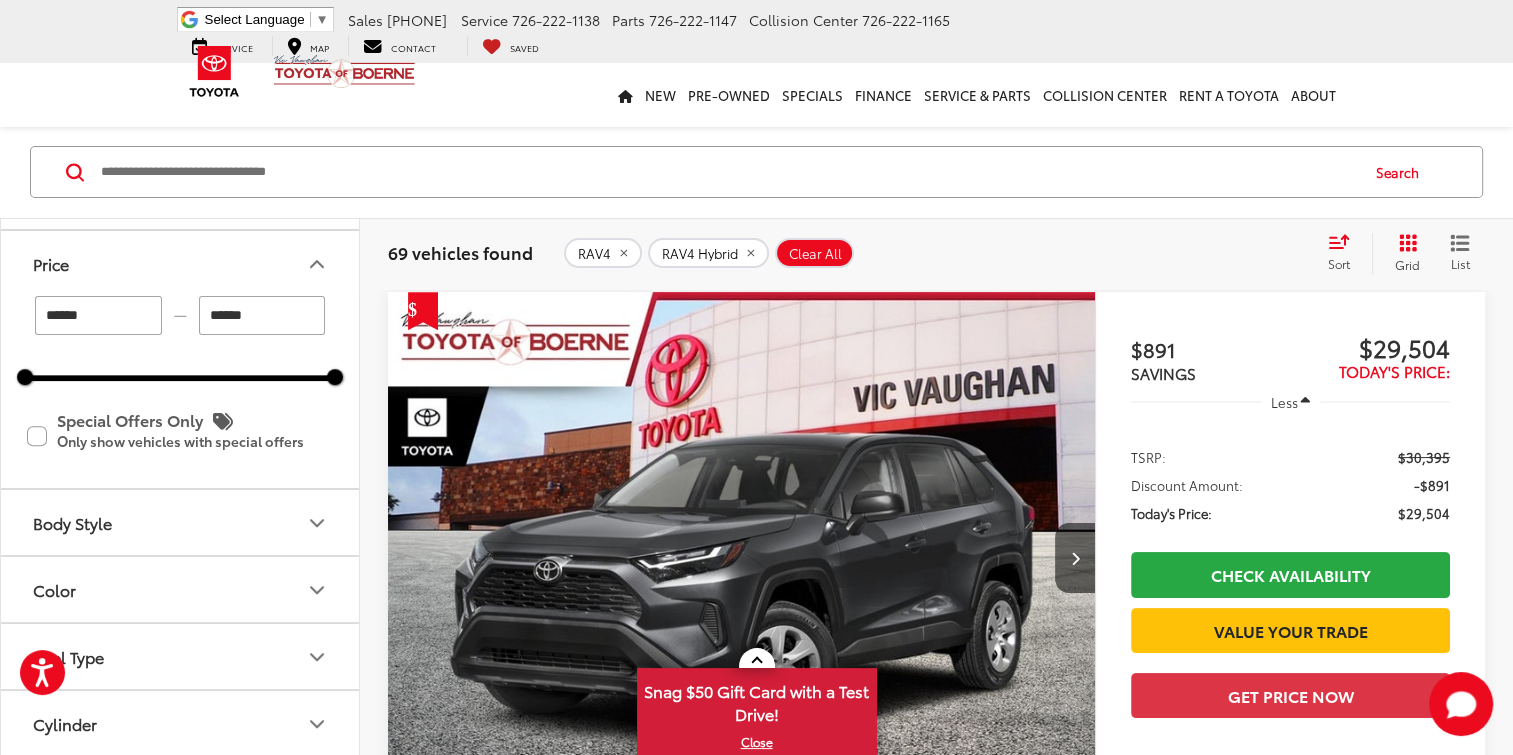 drag, startPoint x: 207, startPoint y: 369, endPoint x: 277, endPoint y: 234, distance: 152.06906 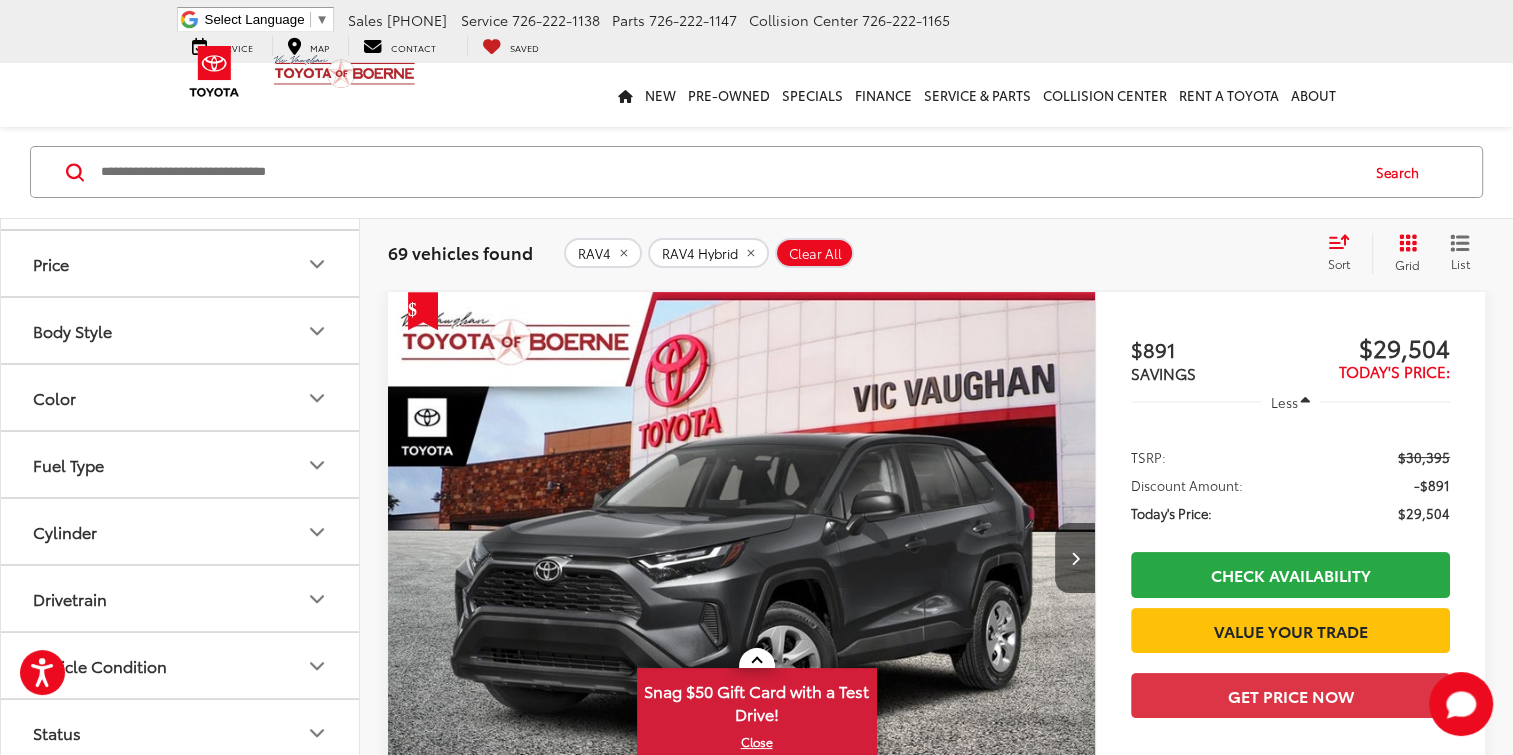 click 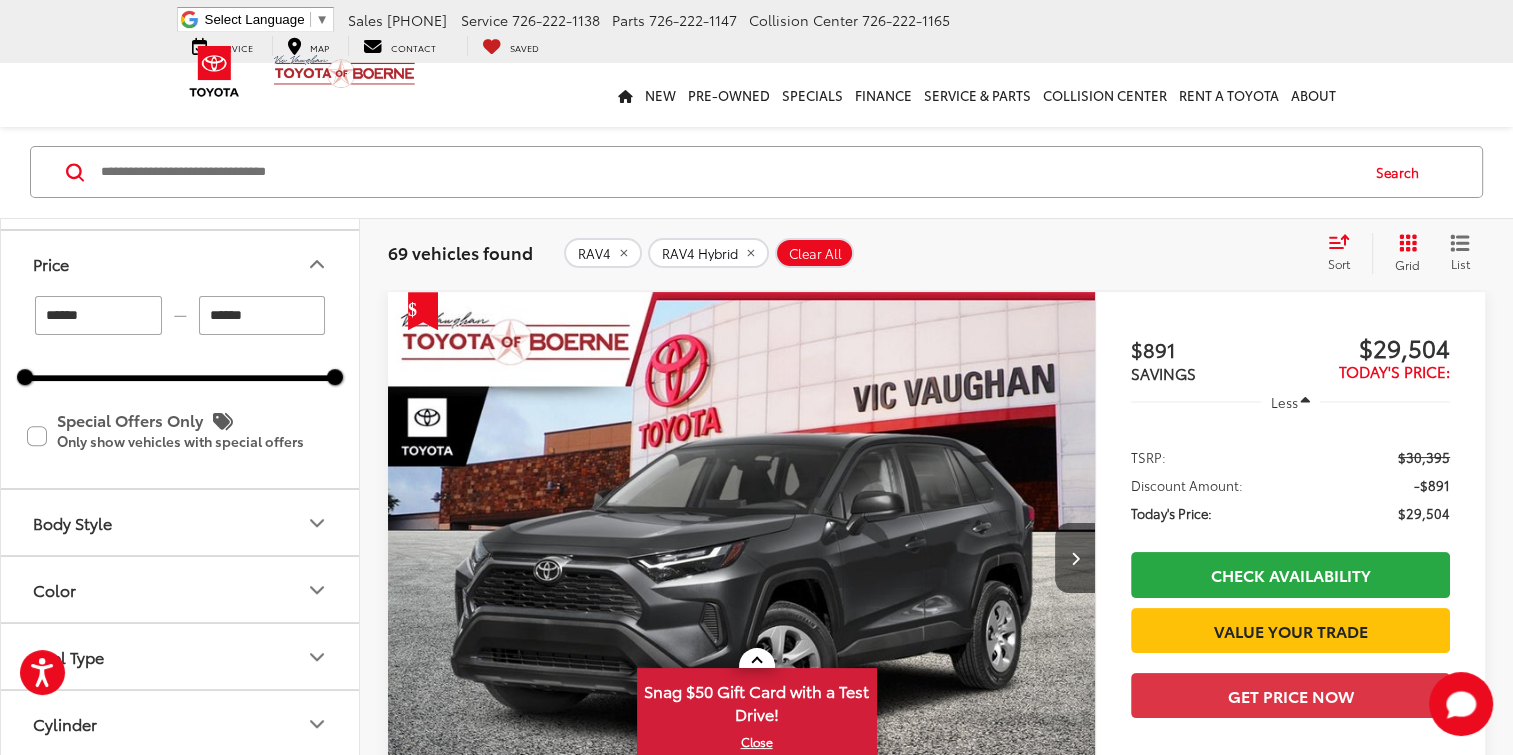 click on "******" at bounding box center [262, 315] 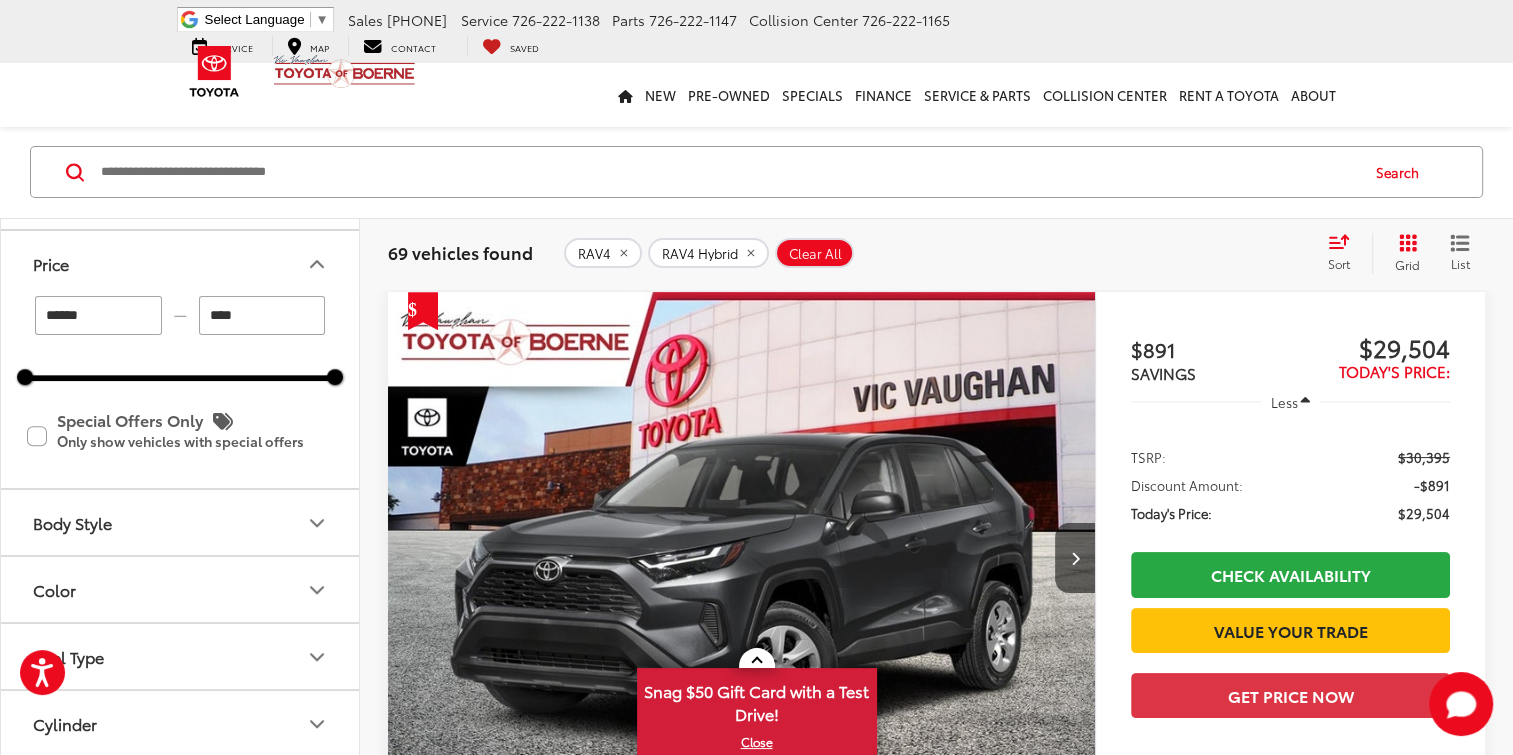 scroll, scrollTop: 1485, scrollLeft: 12, axis: both 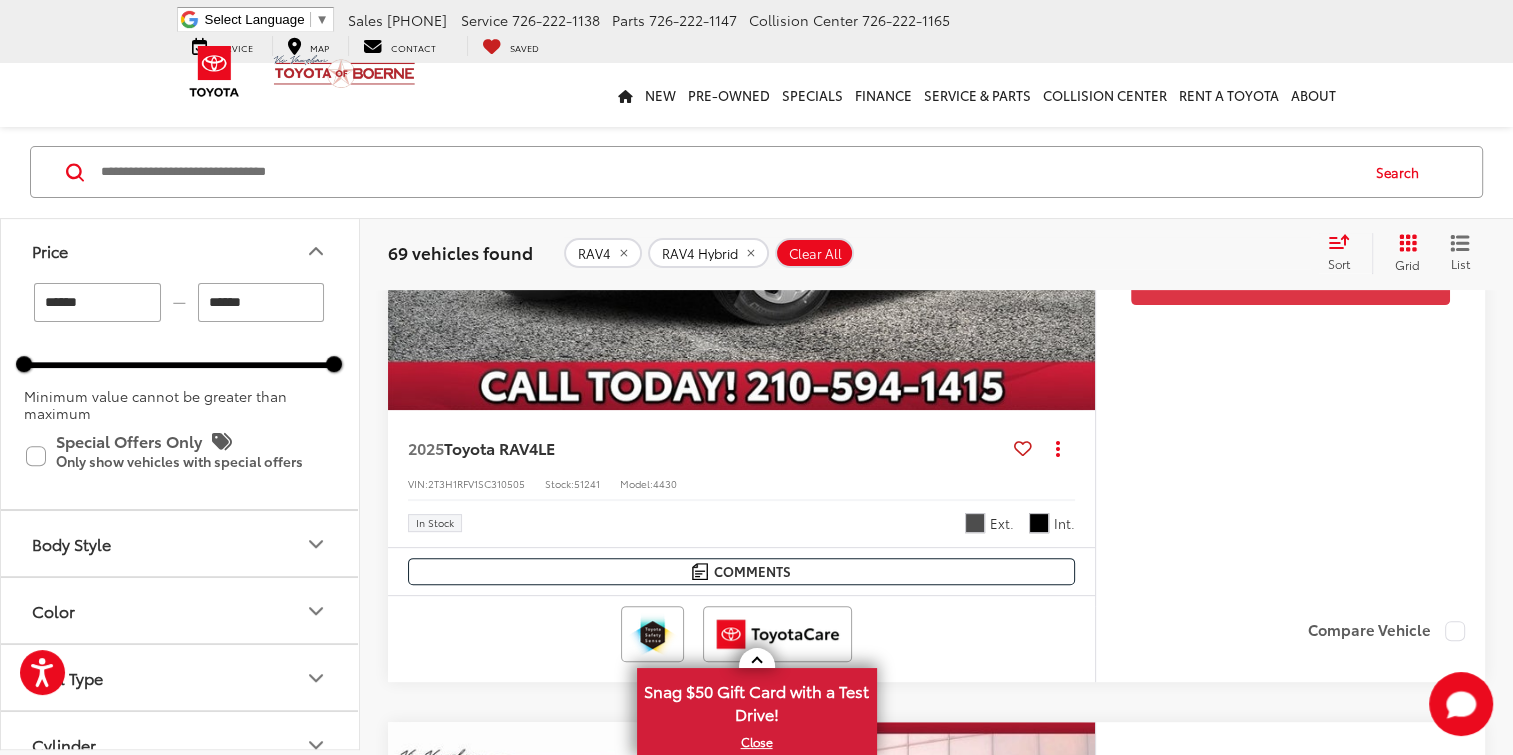 click on "Minimum value cannot be greater than maximum" 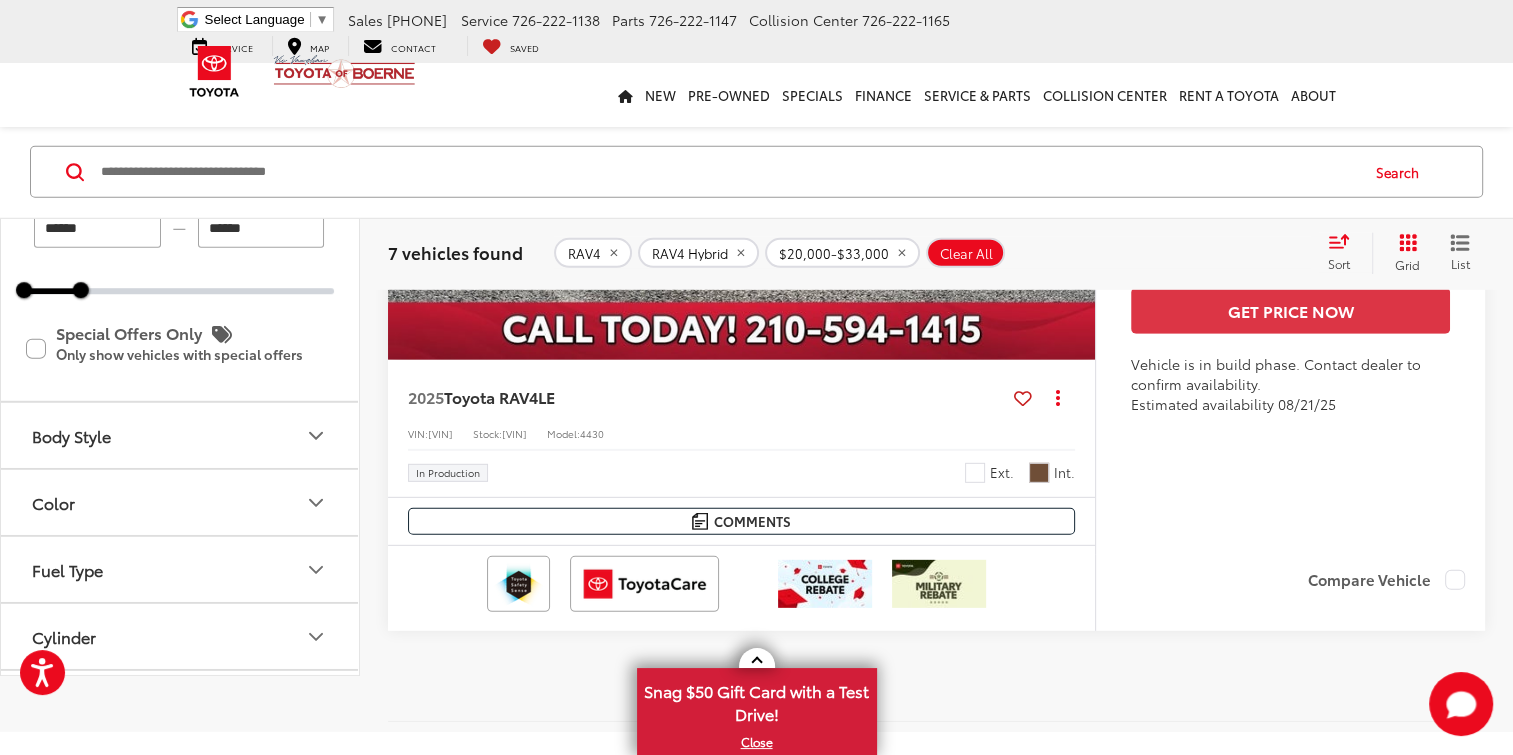 scroll, scrollTop: 5786, scrollLeft: 0, axis: vertical 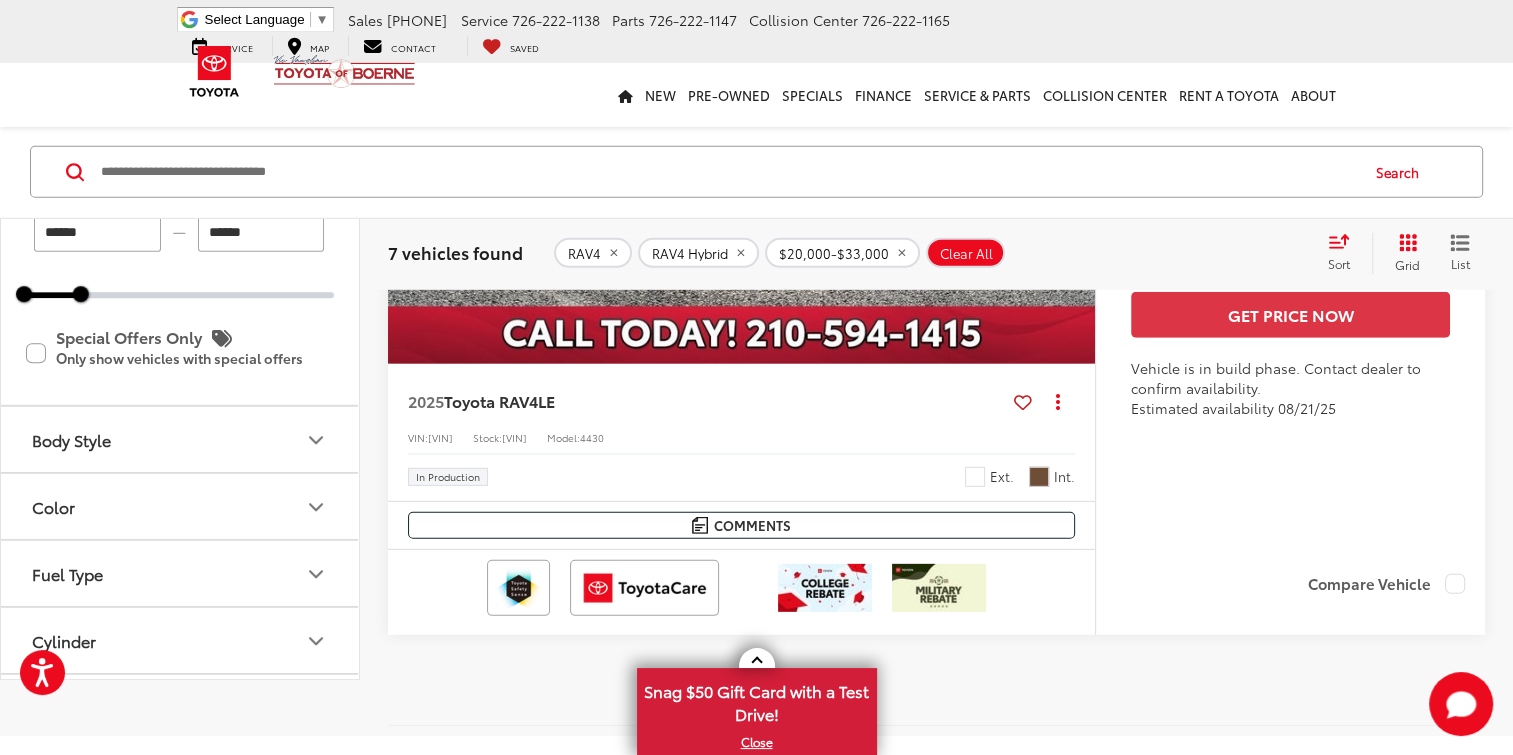 click on "****** — ****** 20000 33000" at bounding box center [179, 255] 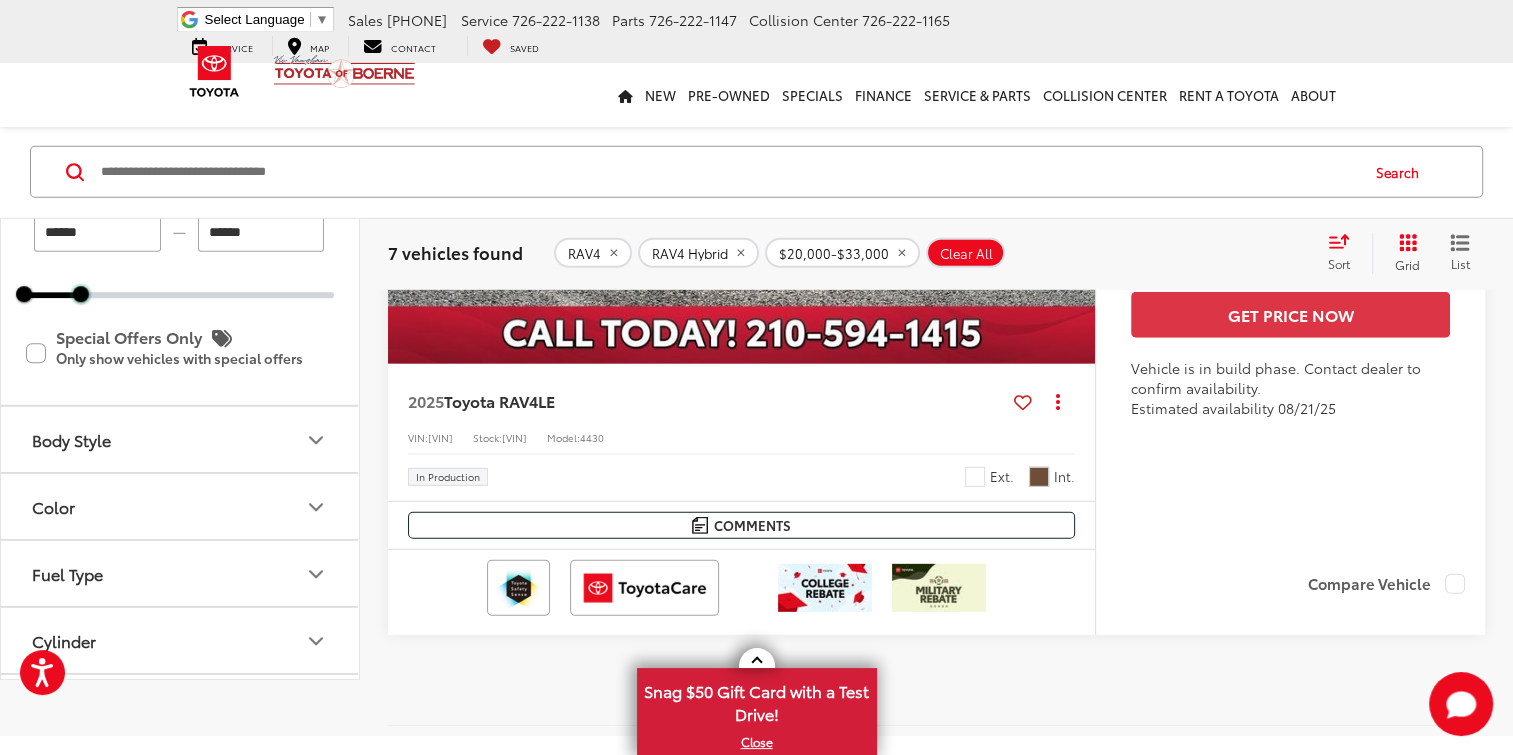drag, startPoint x: 136, startPoint y: 277, endPoint x: 115, endPoint y: 284, distance: 22.135944 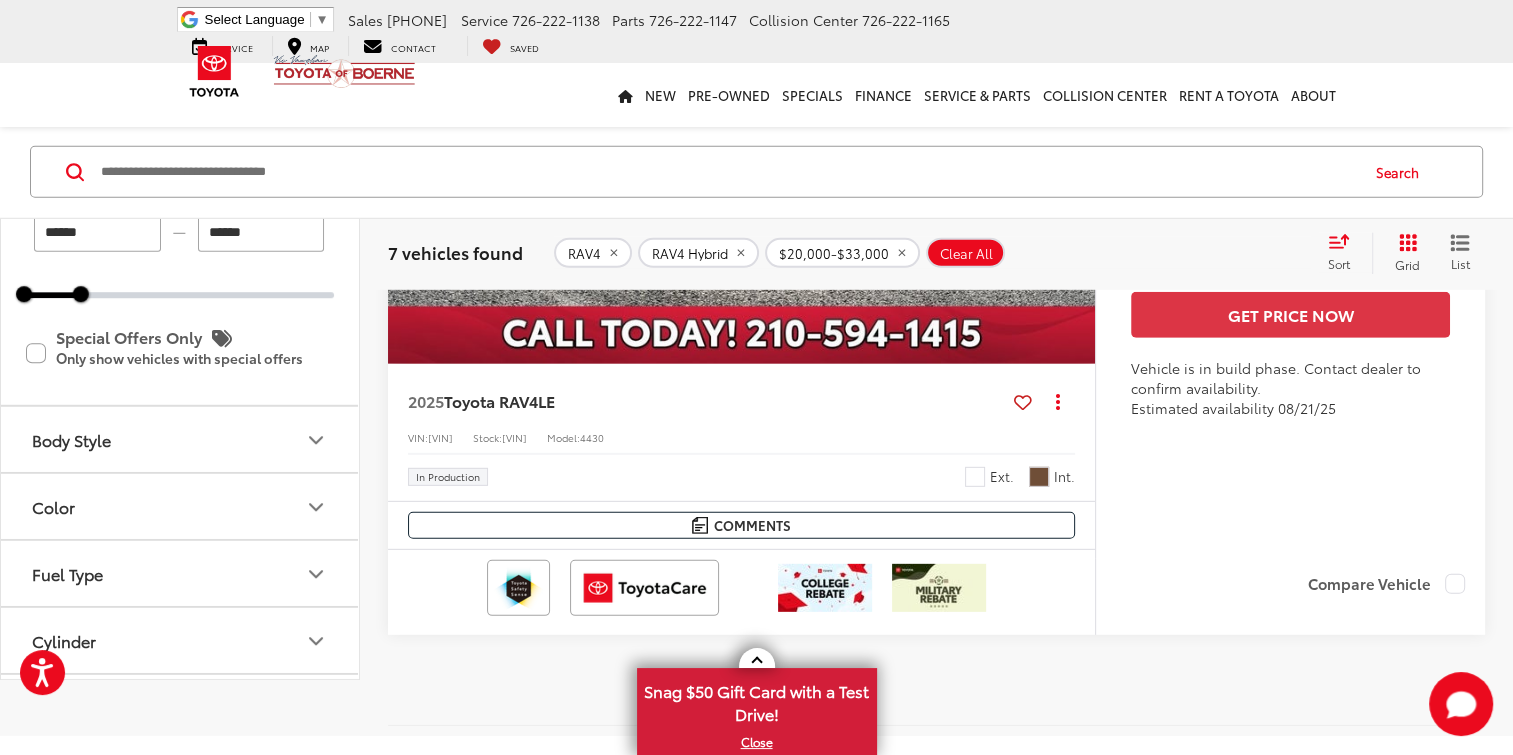 drag, startPoint x: 115, startPoint y: 284, endPoint x: 85, endPoint y: 275, distance: 31.320919 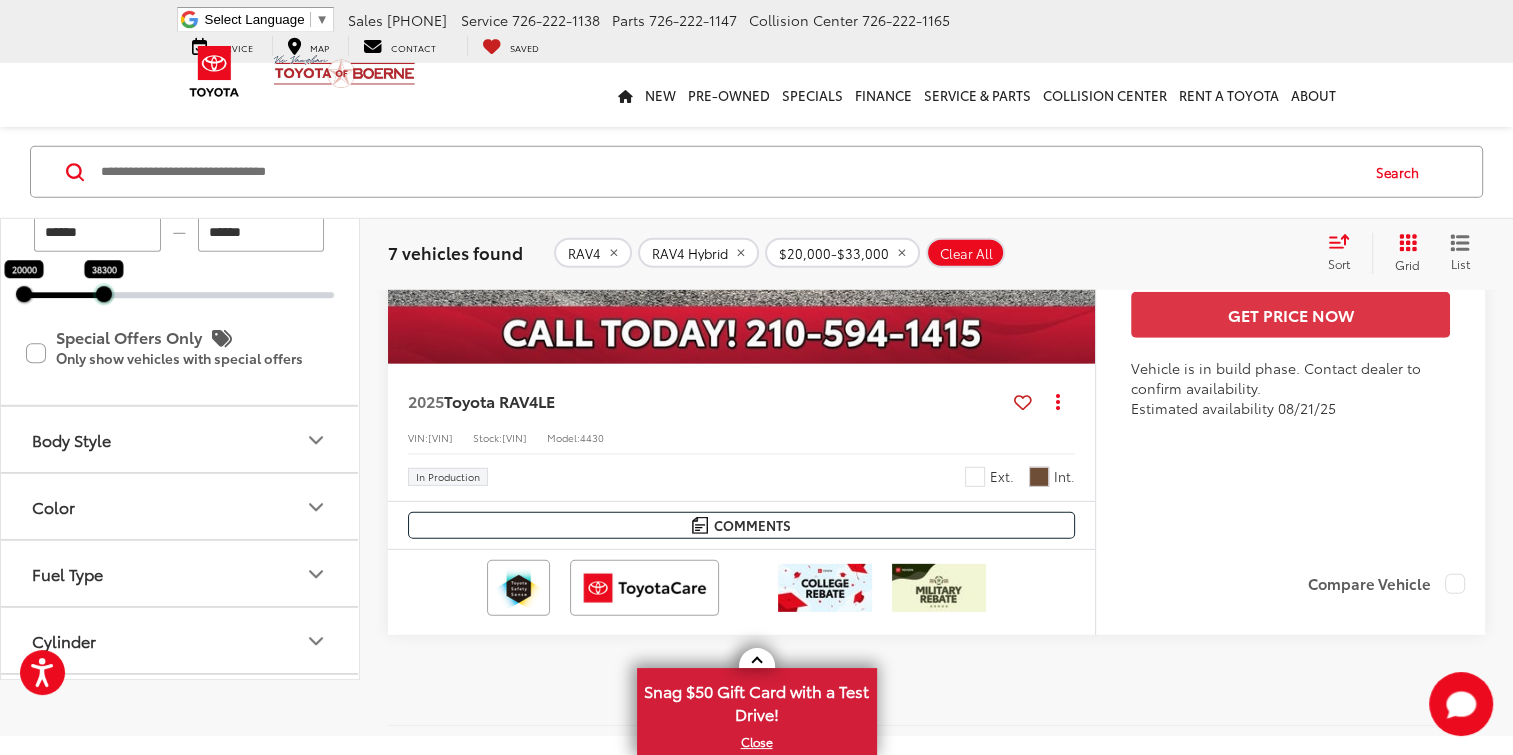 drag, startPoint x: 85, startPoint y: 275, endPoint x: 108, endPoint y: 280, distance: 23.537205 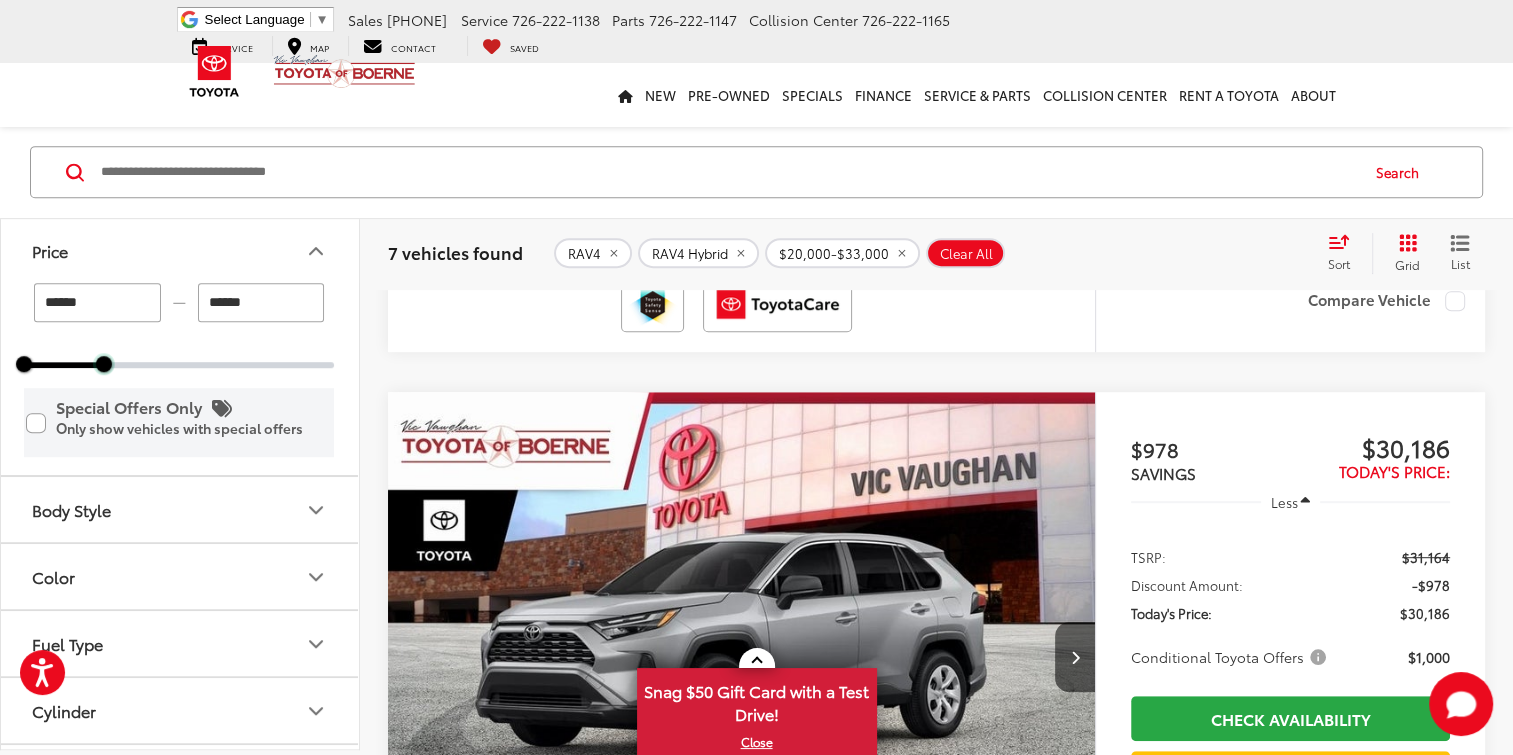 scroll, scrollTop: 155, scrollLeft: 0, axis: vertical 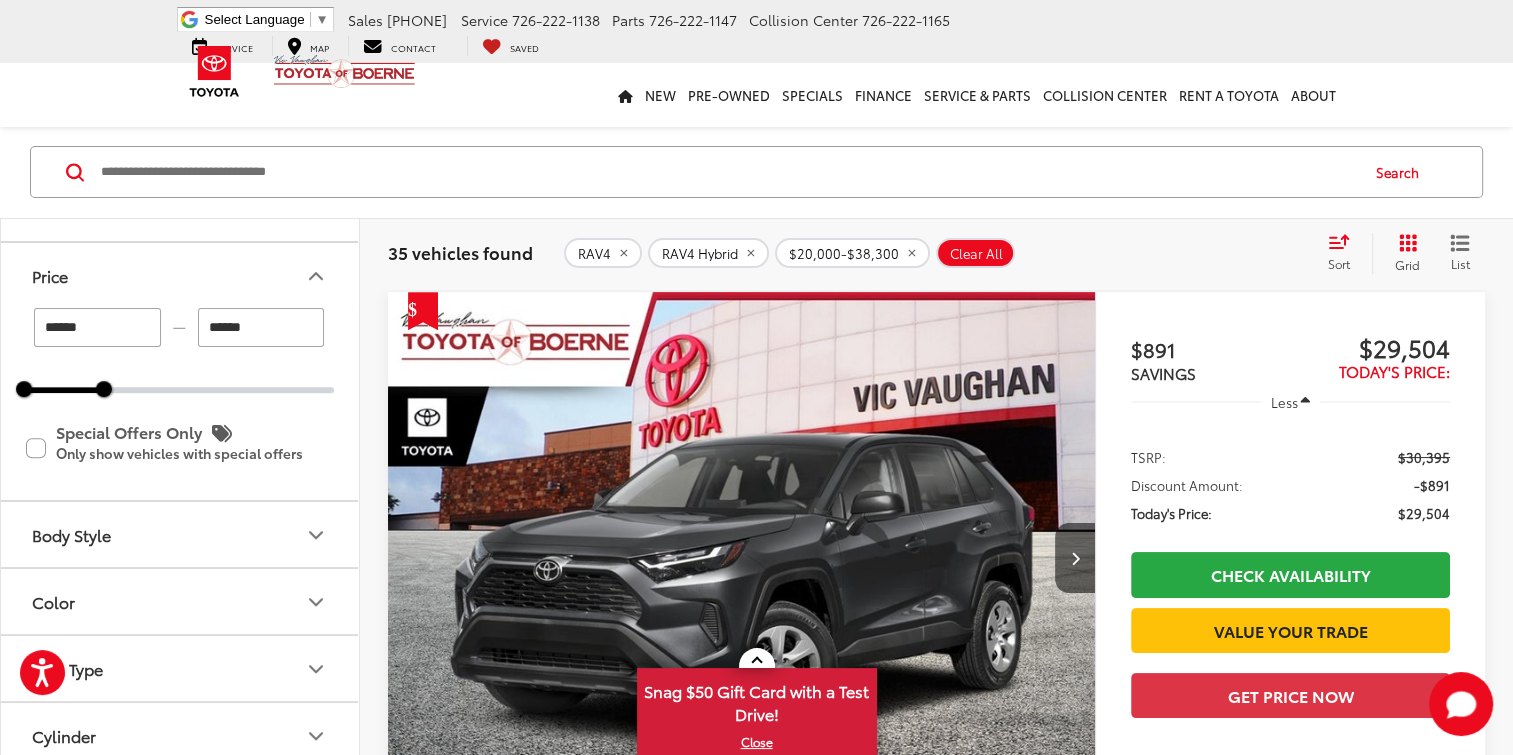 click on "Color" at bounding box center (180, 601) 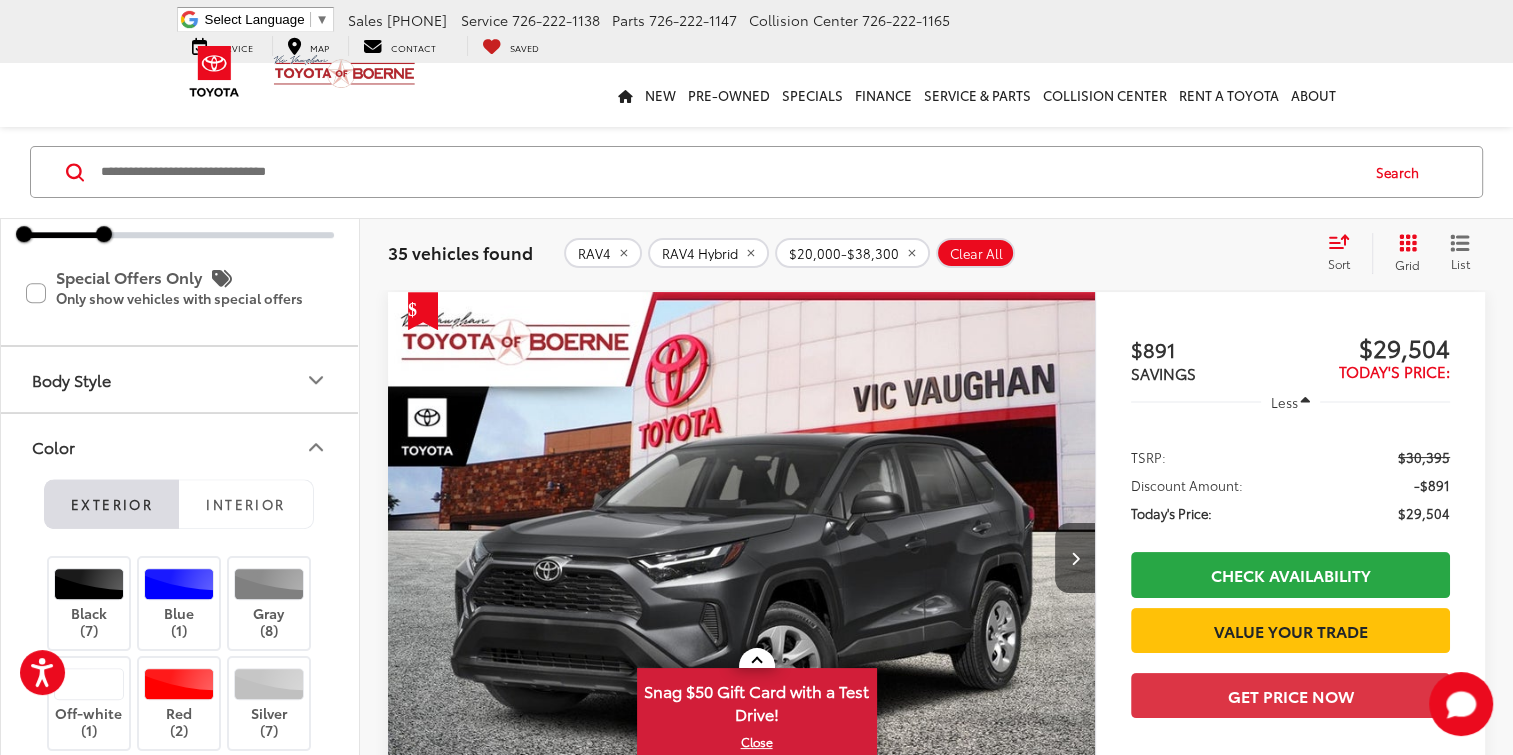 scroll, scrollTop: 1552, scrollLeft: 1, axis: both 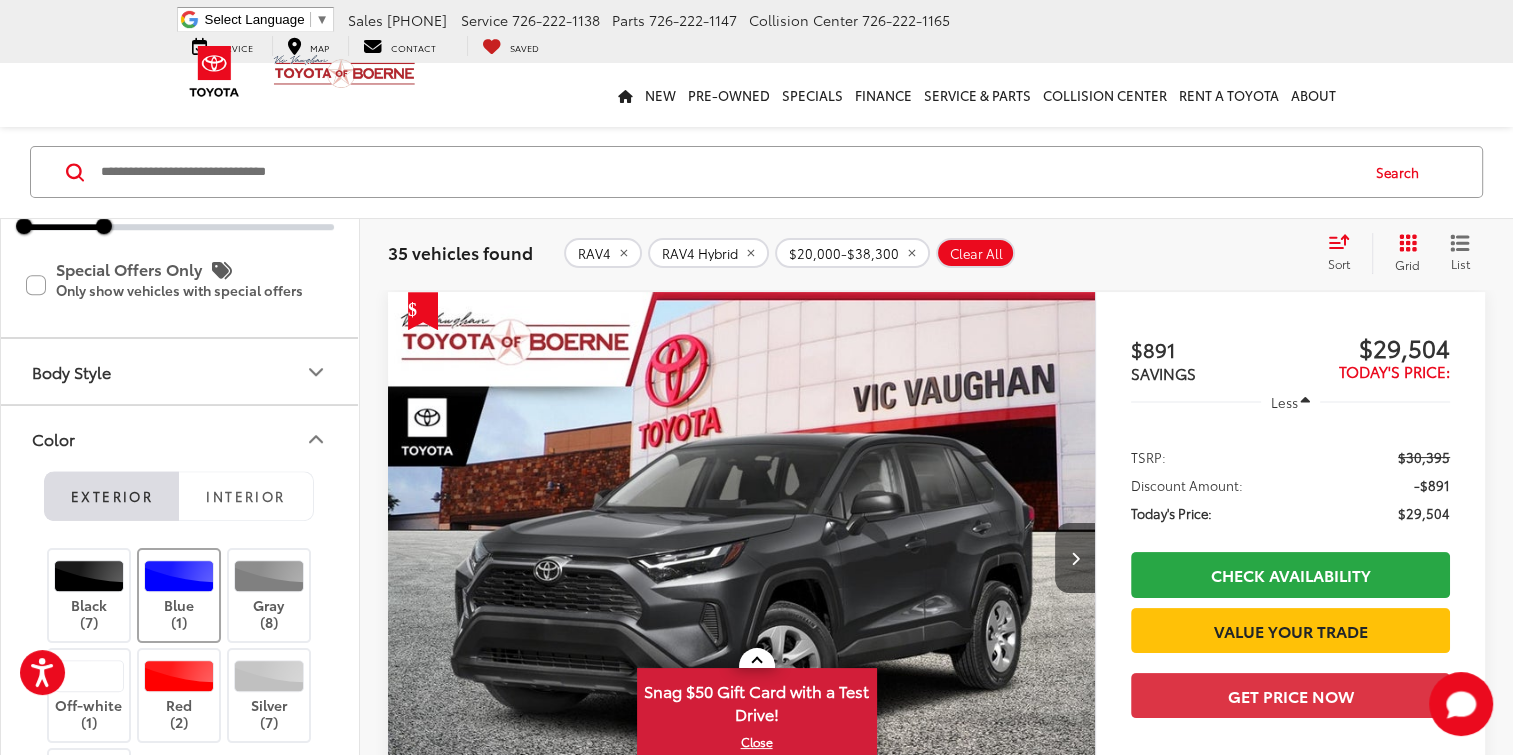 click at bounding box center (179, 576) 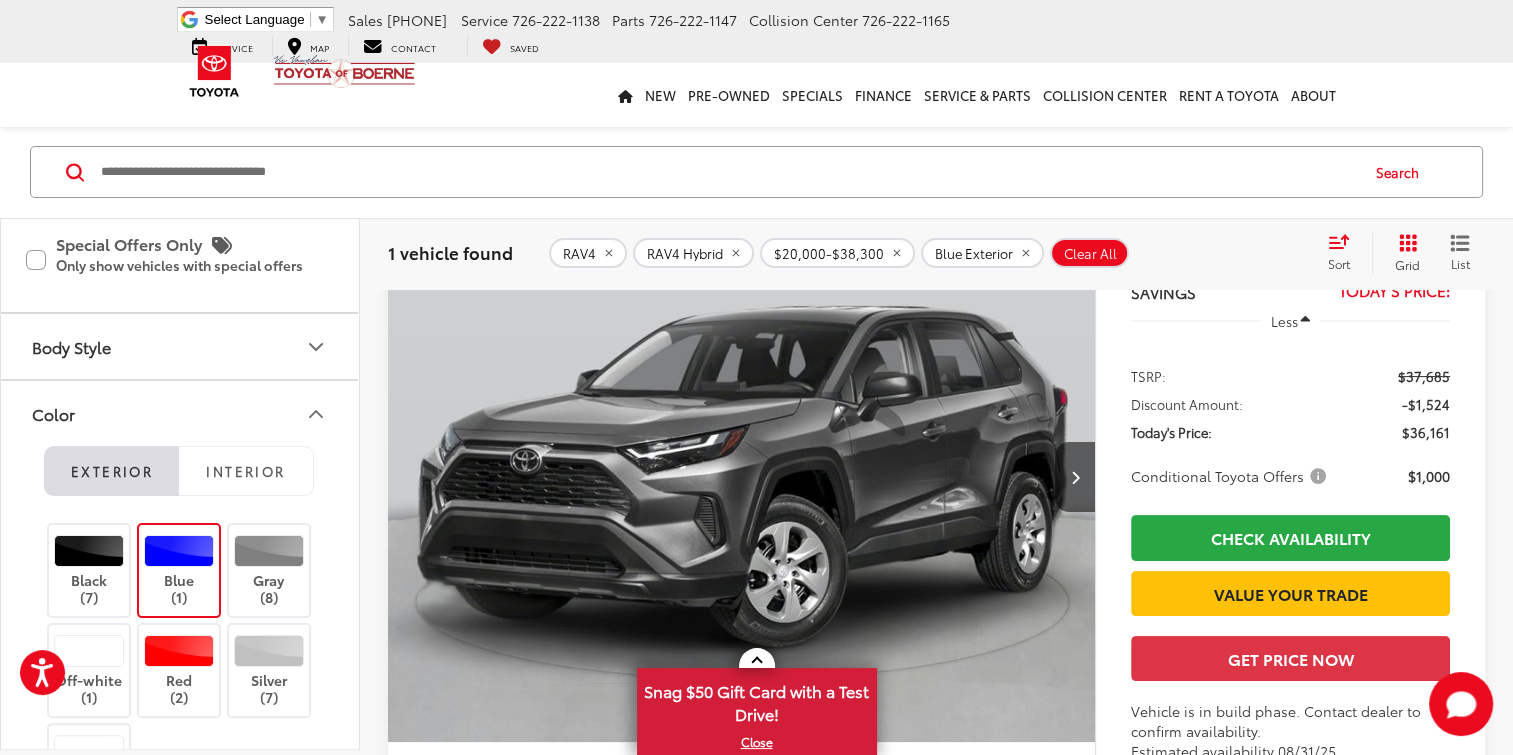 scroll, scrollTop: 201, scrollLeft: 0, axis: vertical 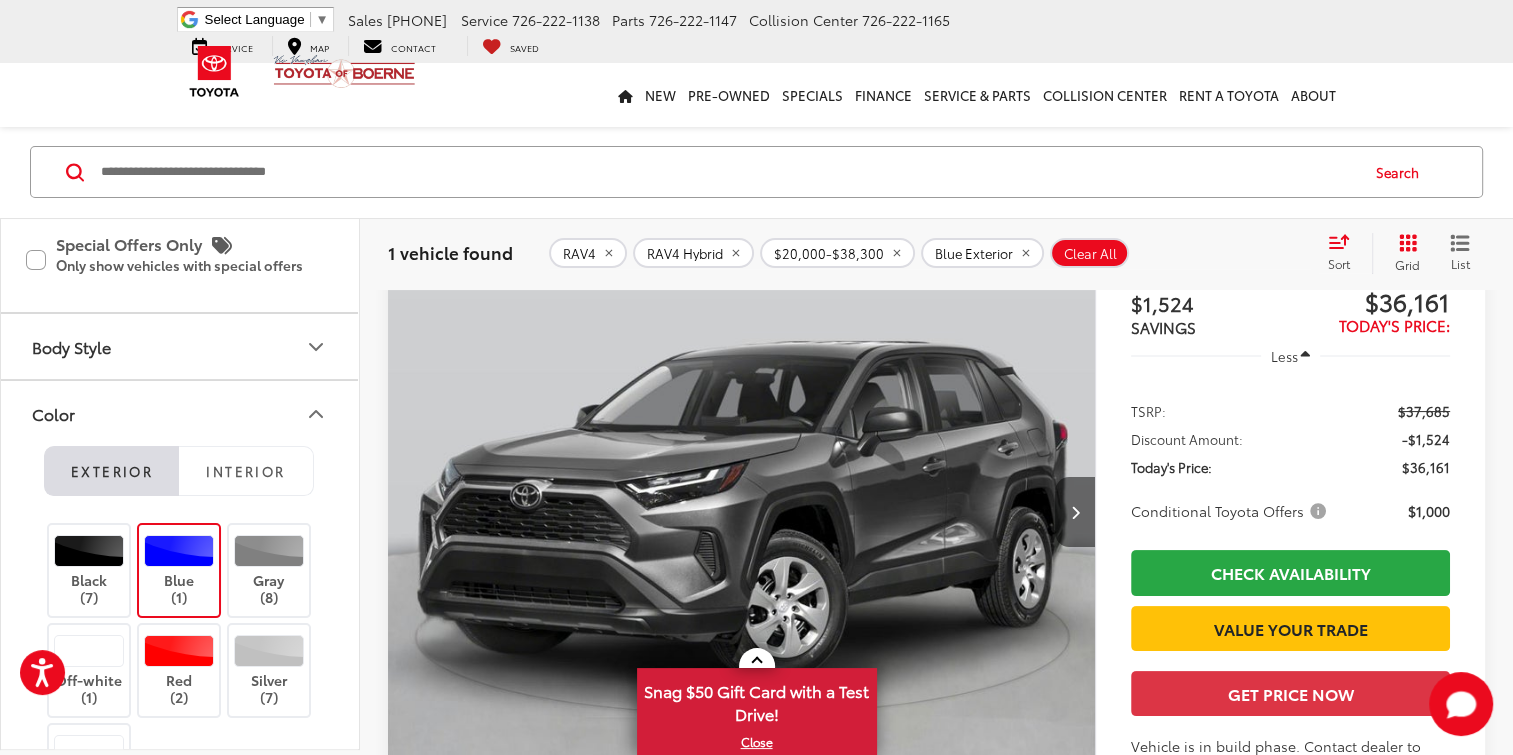 click at bounding box center (1075, 512) 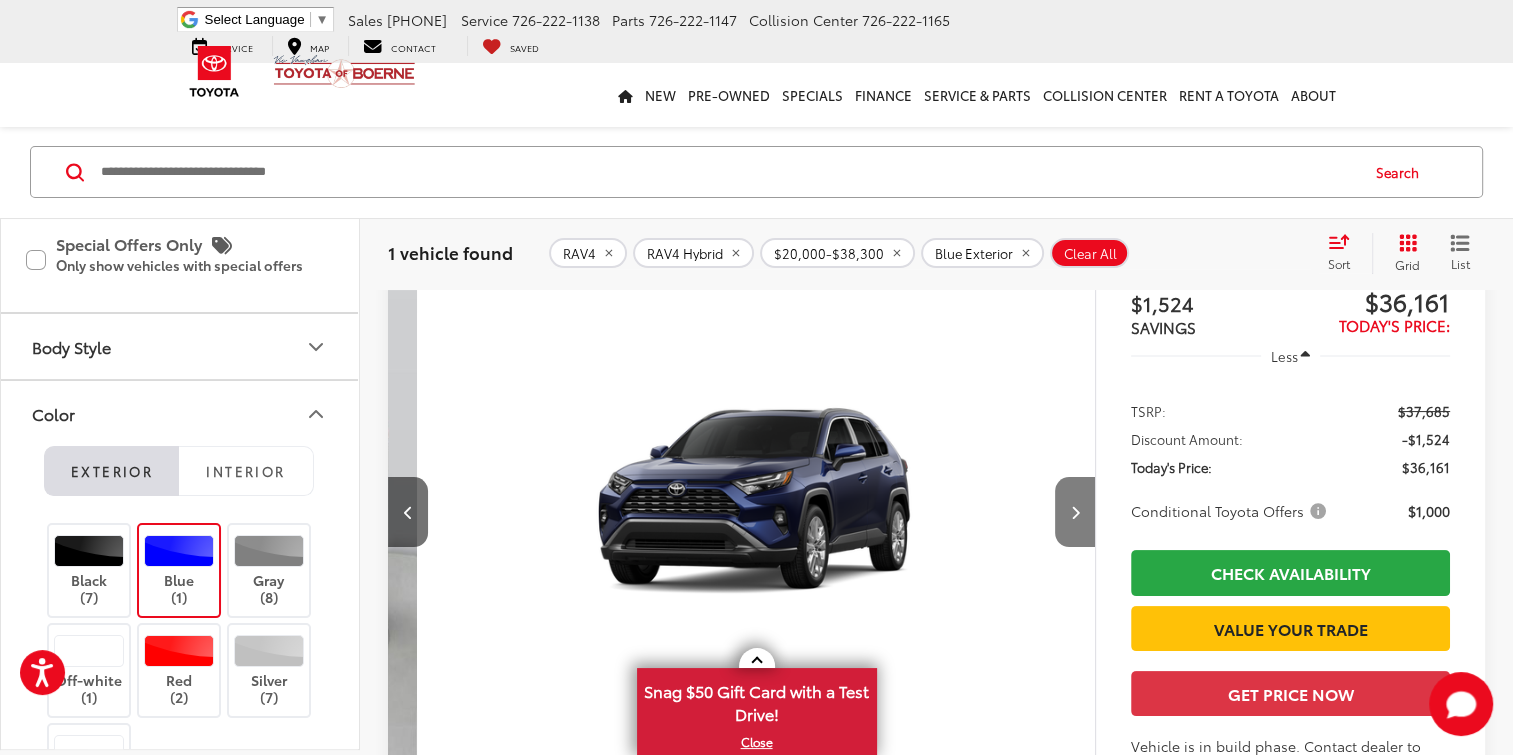 scroll, scrollTop: 0, scrollLeft: 710, axis: horizontal 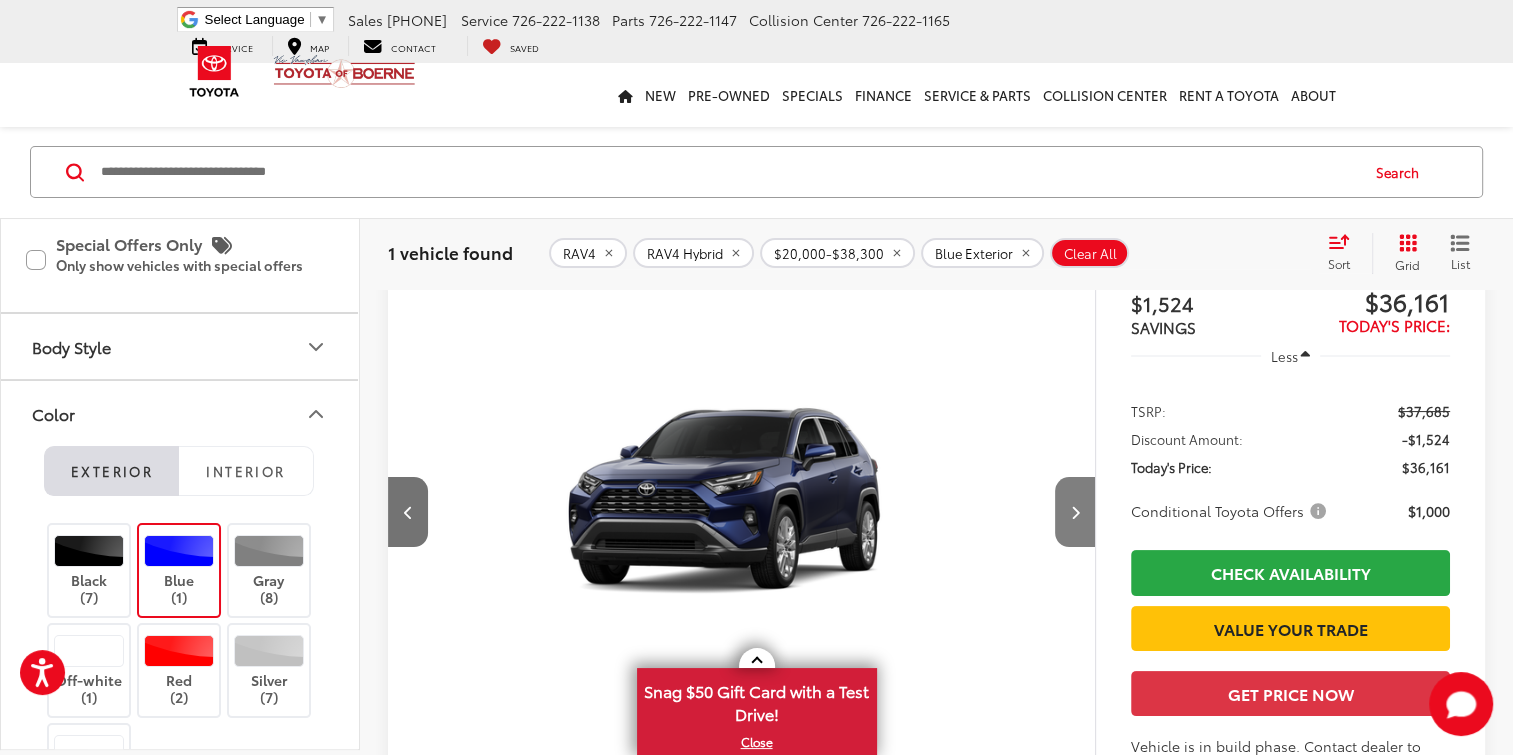 click at bounding box center (1075, 512) 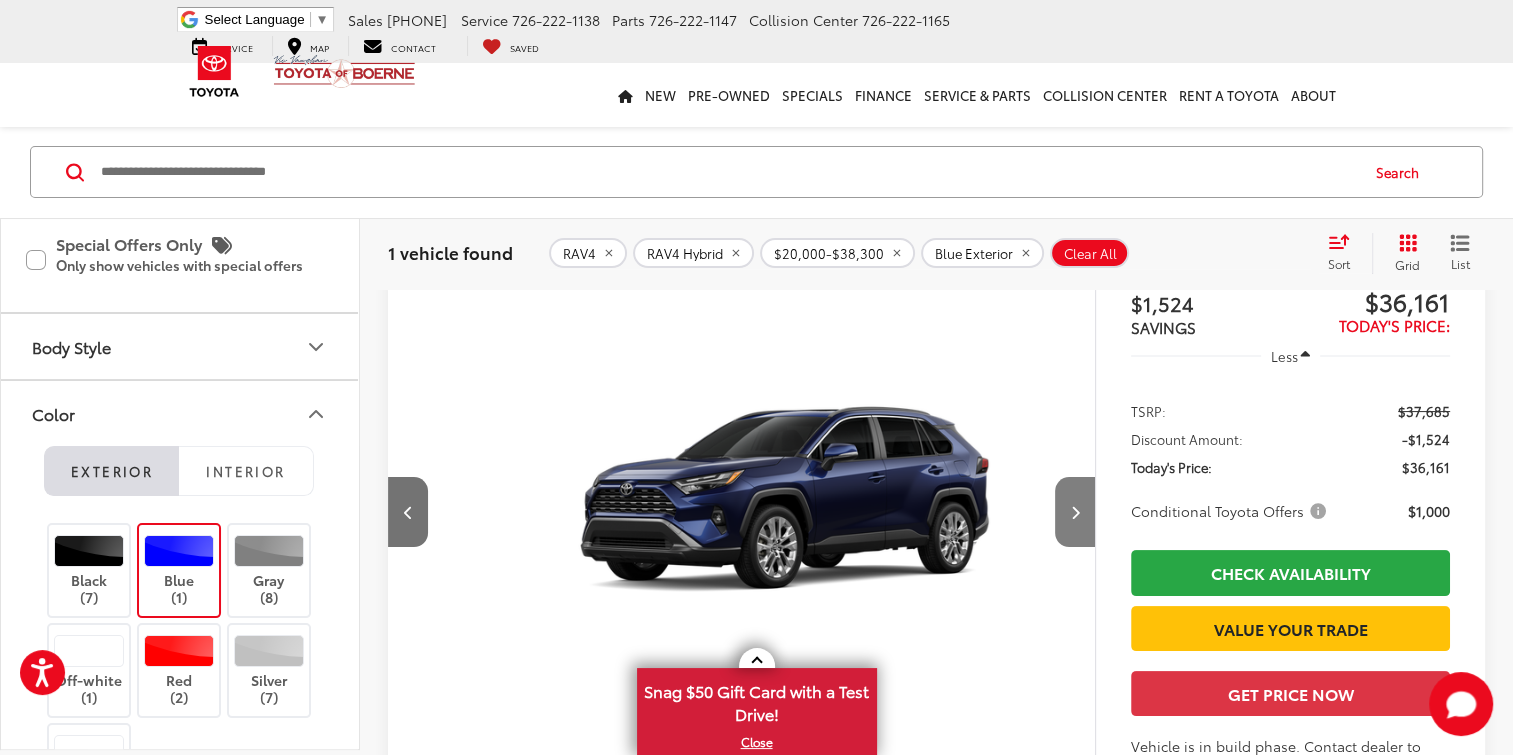 scroll, scrollTop: 0, scrollLeft: 1420, axis: horizontal 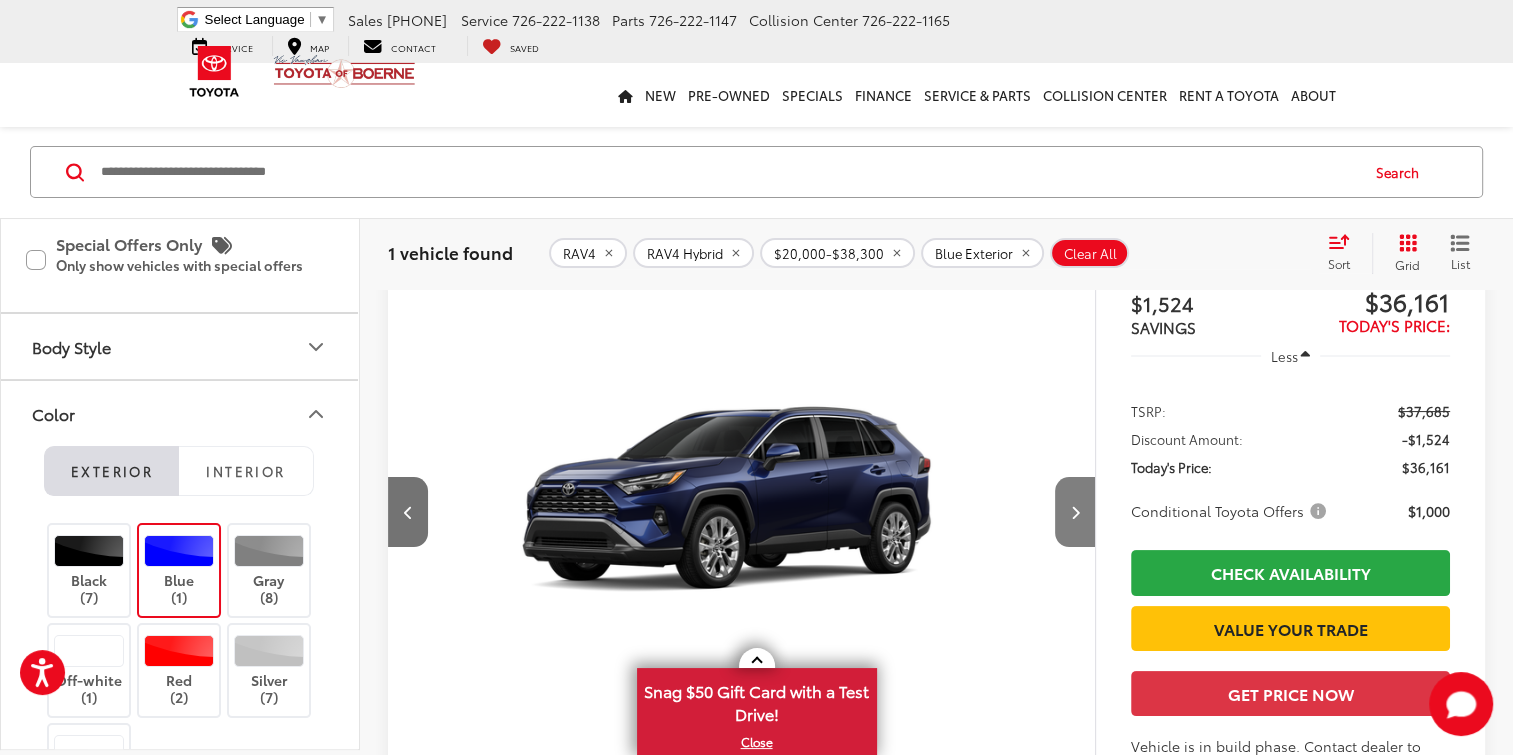 click at bounding box center (1075, 512) 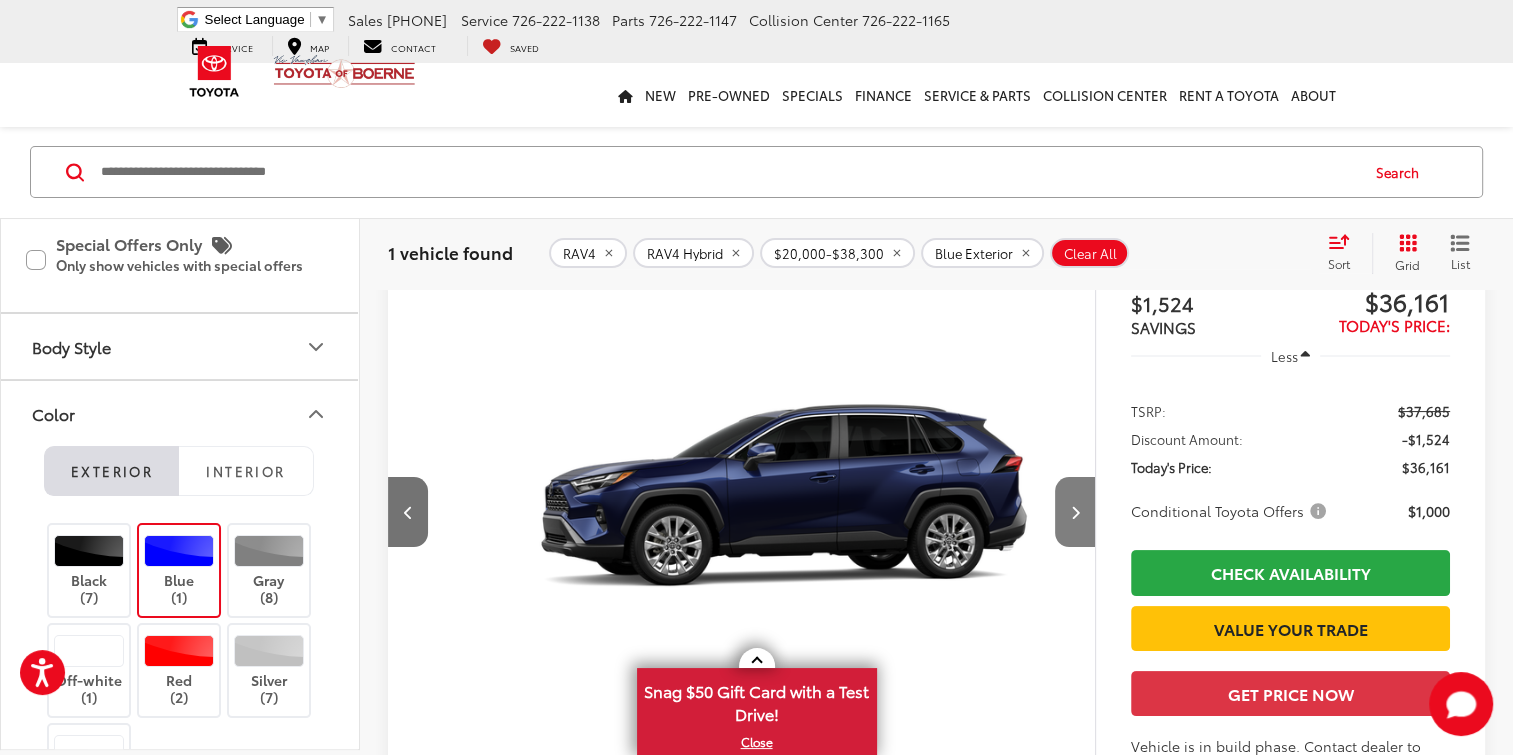 scroll, scrollTop: 0, scrollLeft: 2129, axis: horizontal 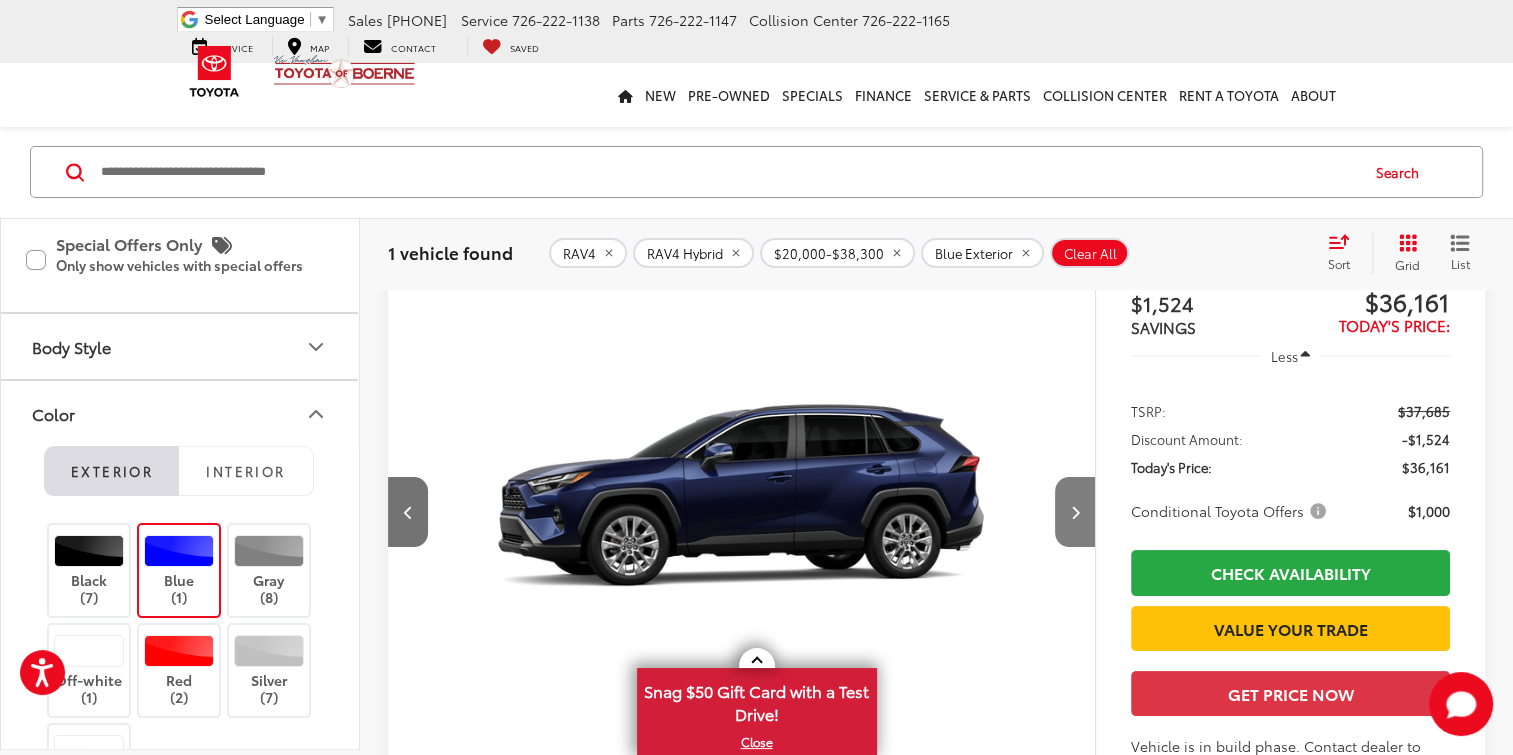 click at bounding box center [1075, 512] 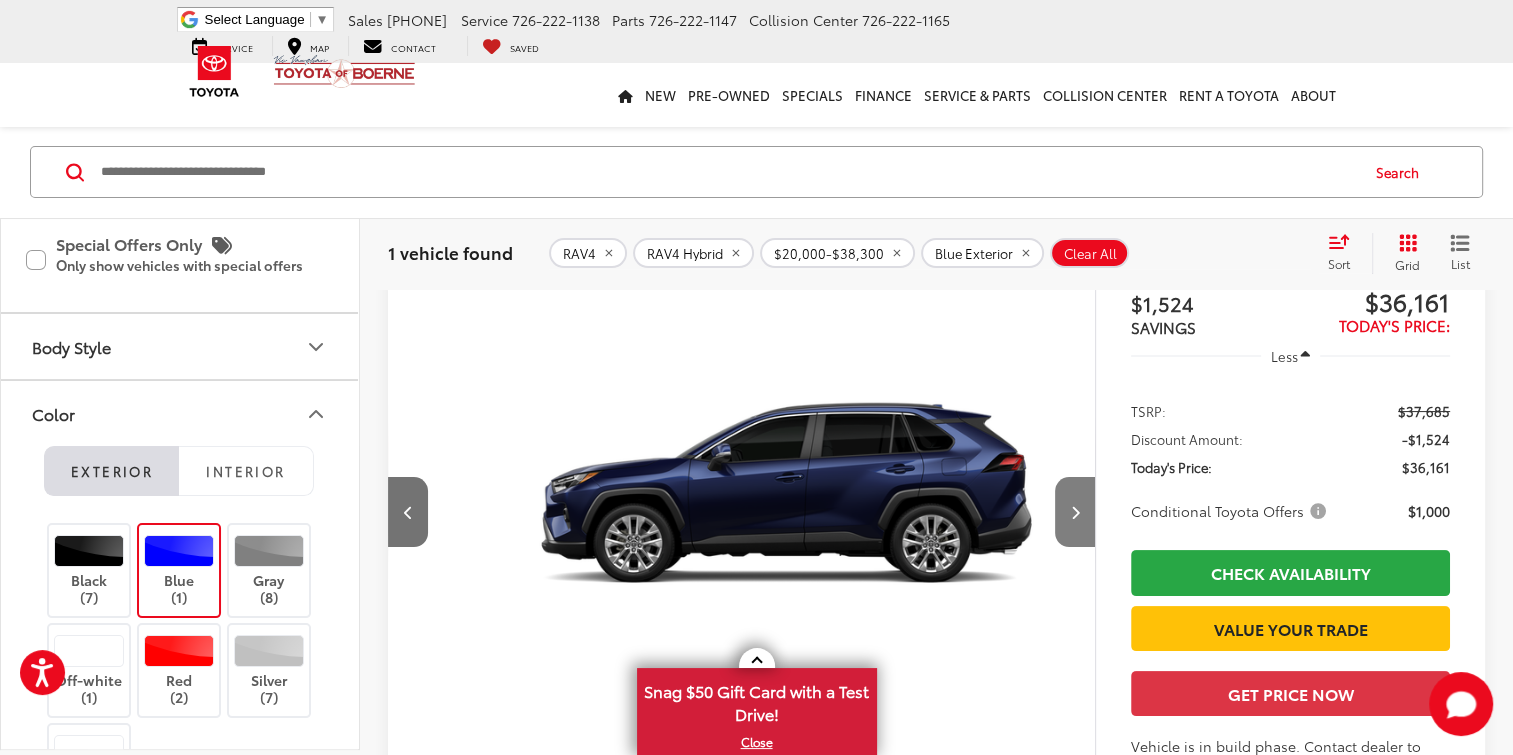 scroll, scrollTop: 0, scrollLeft: 2839, axis: horizontal 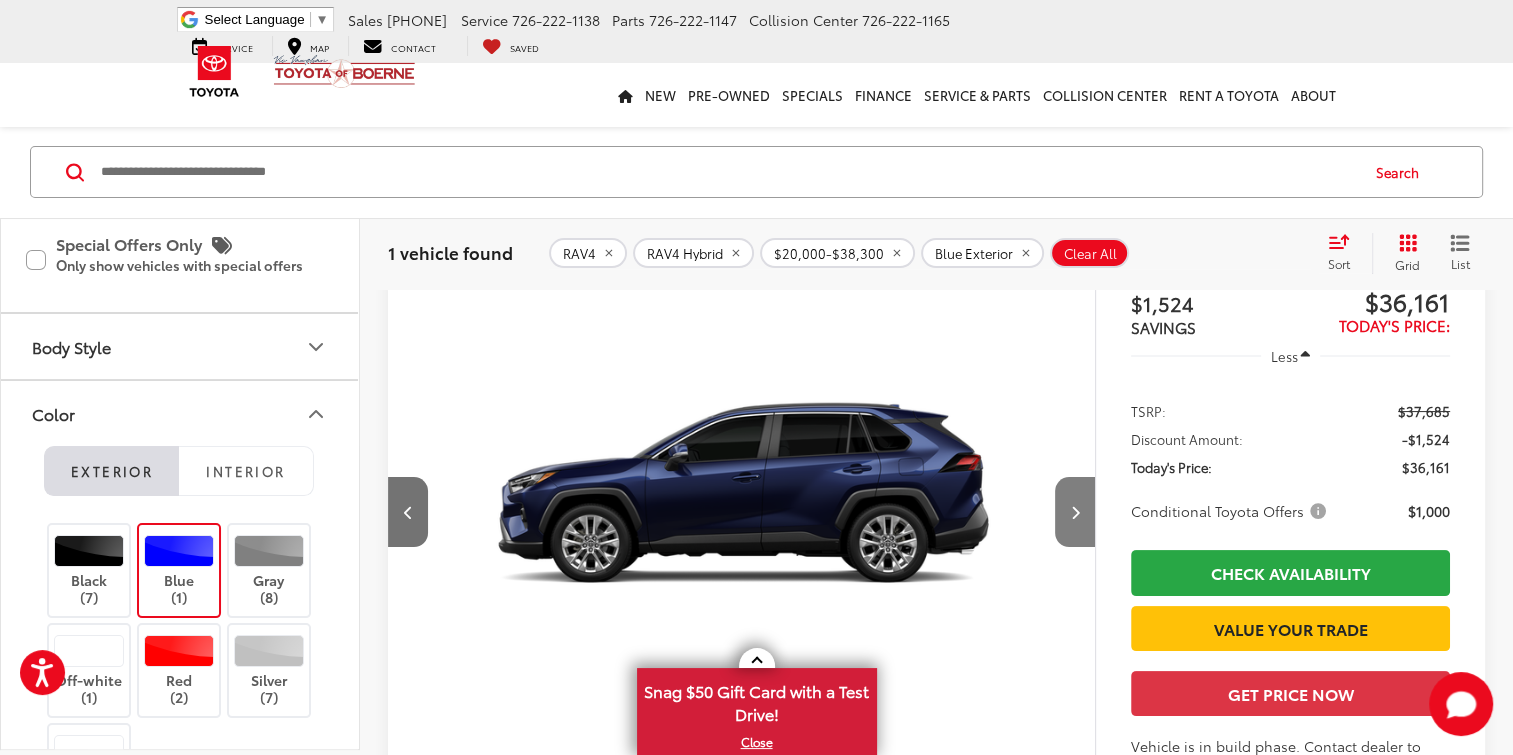 click at bounding box center [1075, 512] 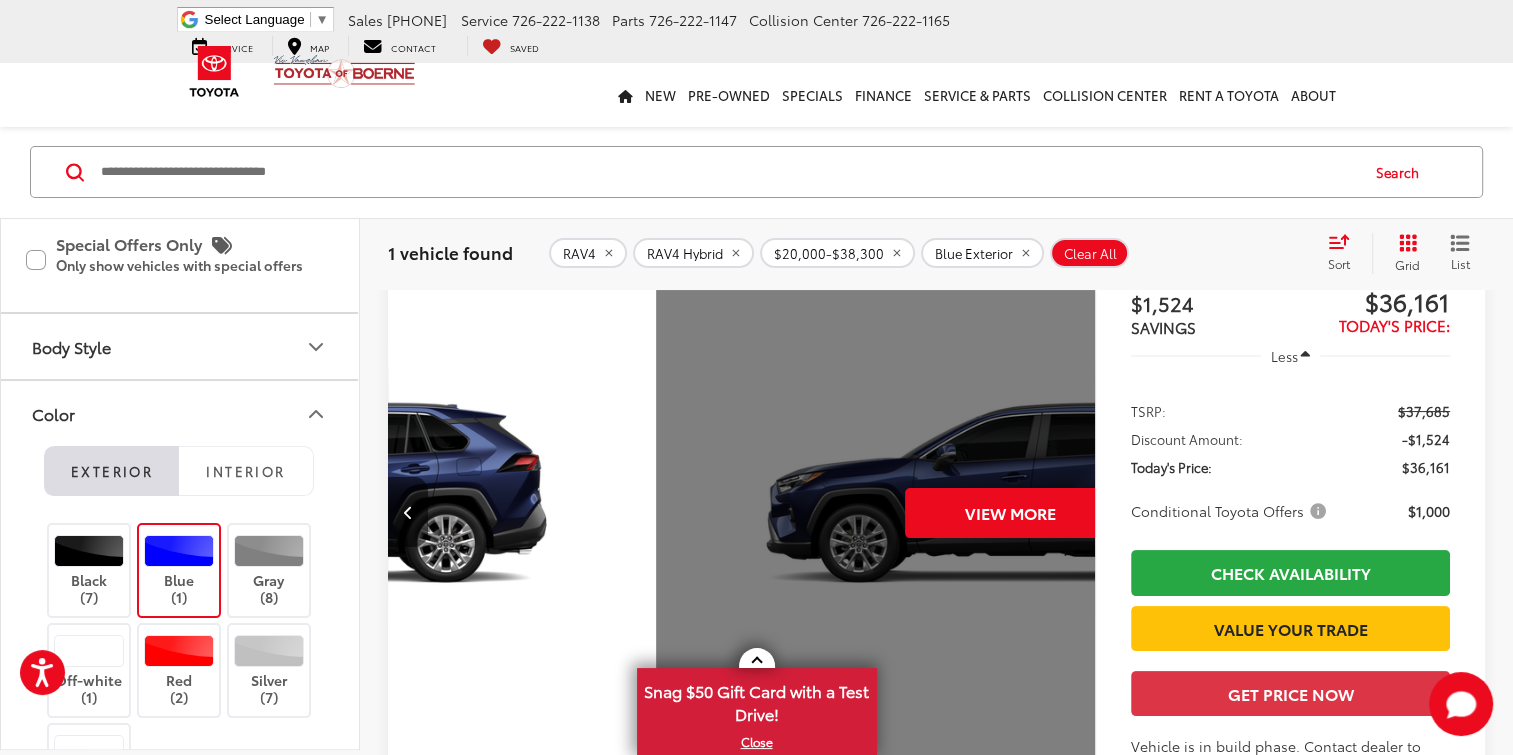 scroll, scrollTop: 0, scrollLeft: 3548, axis: horizontal 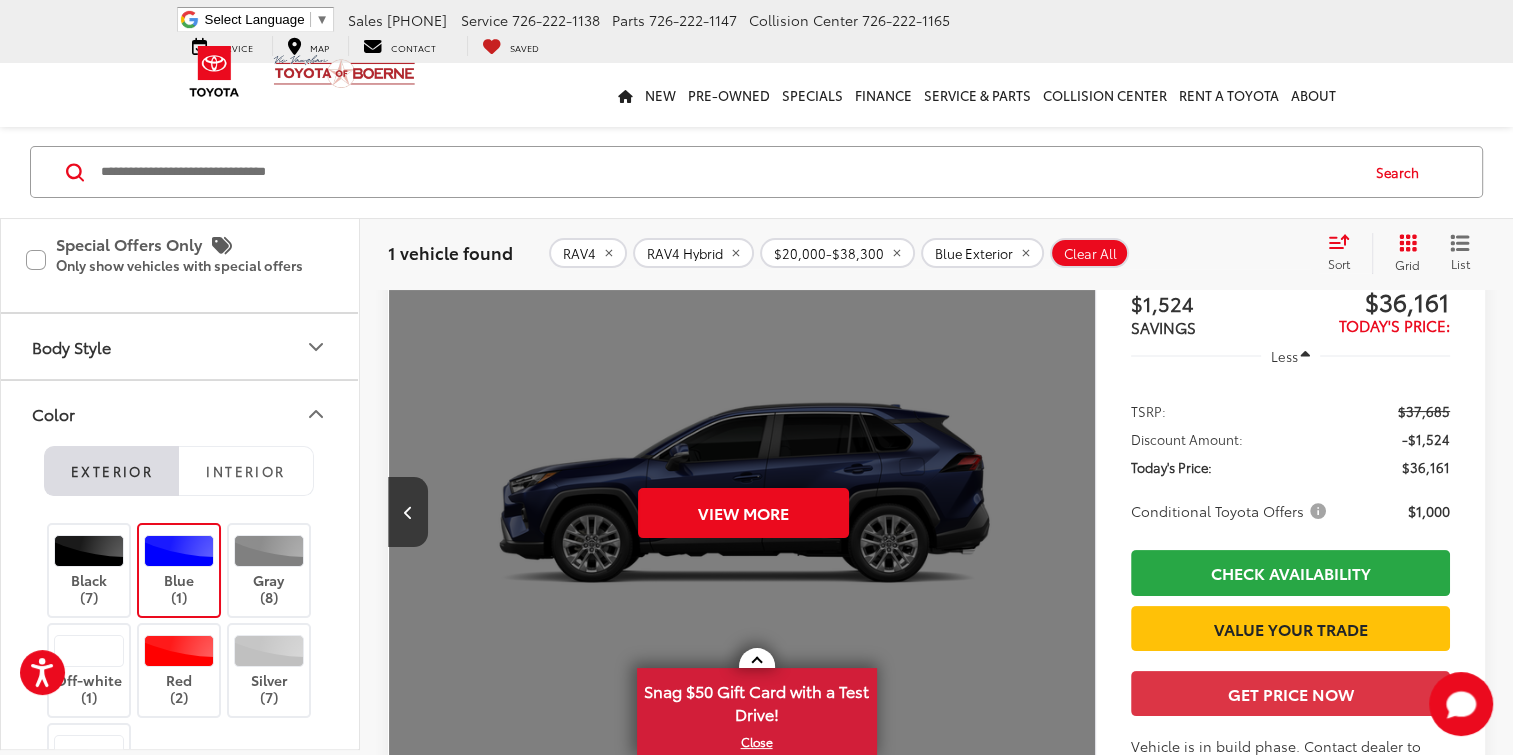 click on "View More" at bounding box center [744, 512] 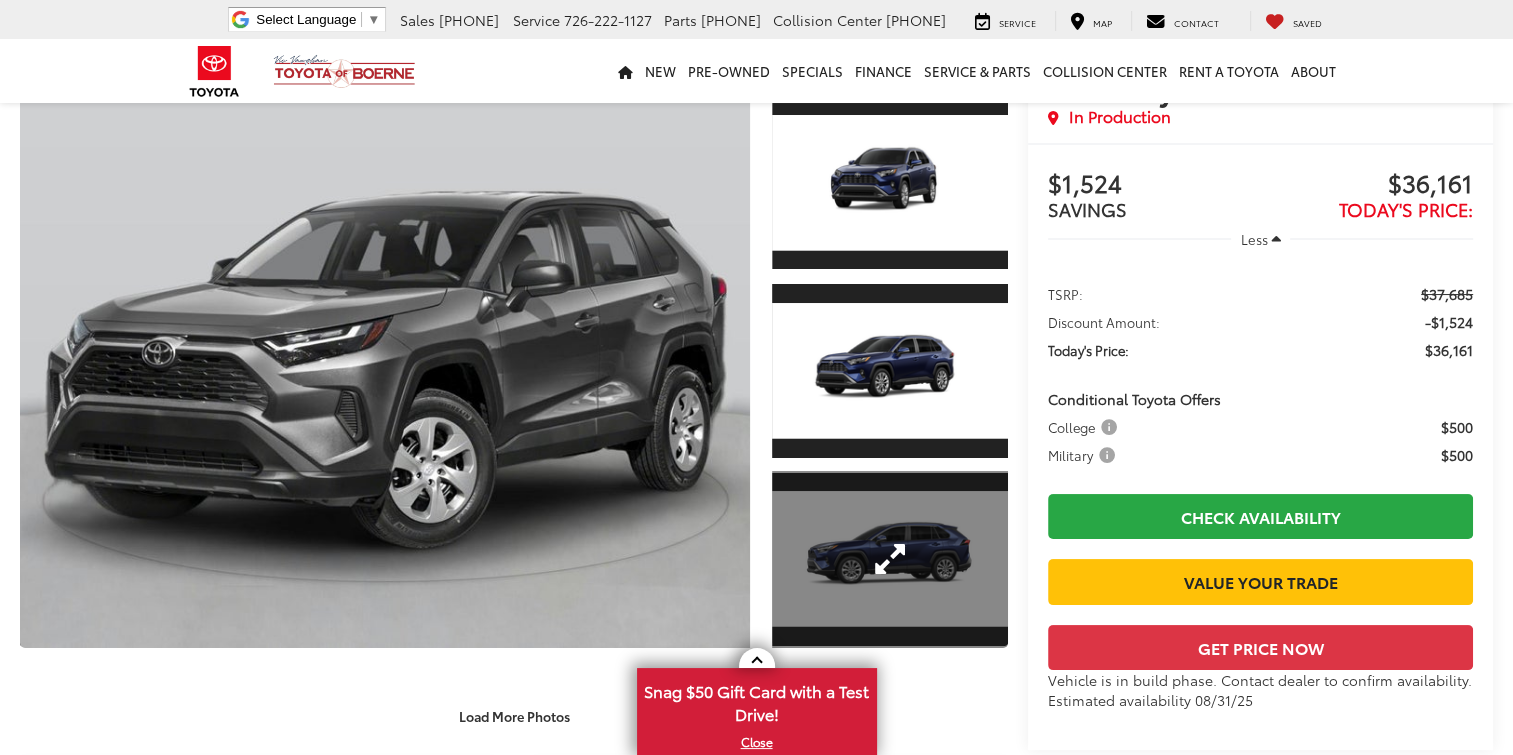 scroll, scrollTop: 330, scrollLeft: 0, axis: vertical 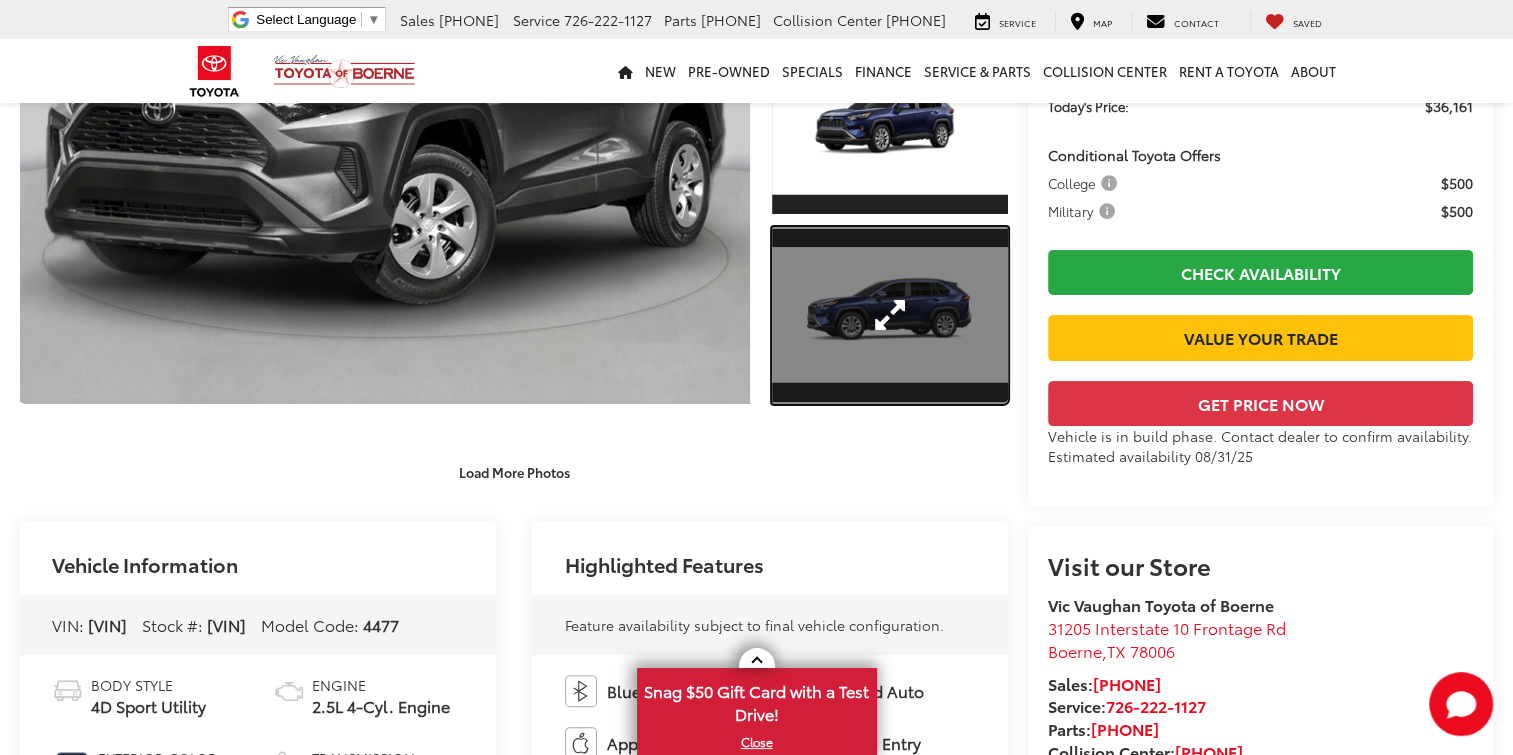 click at bounding box center (890, 315) 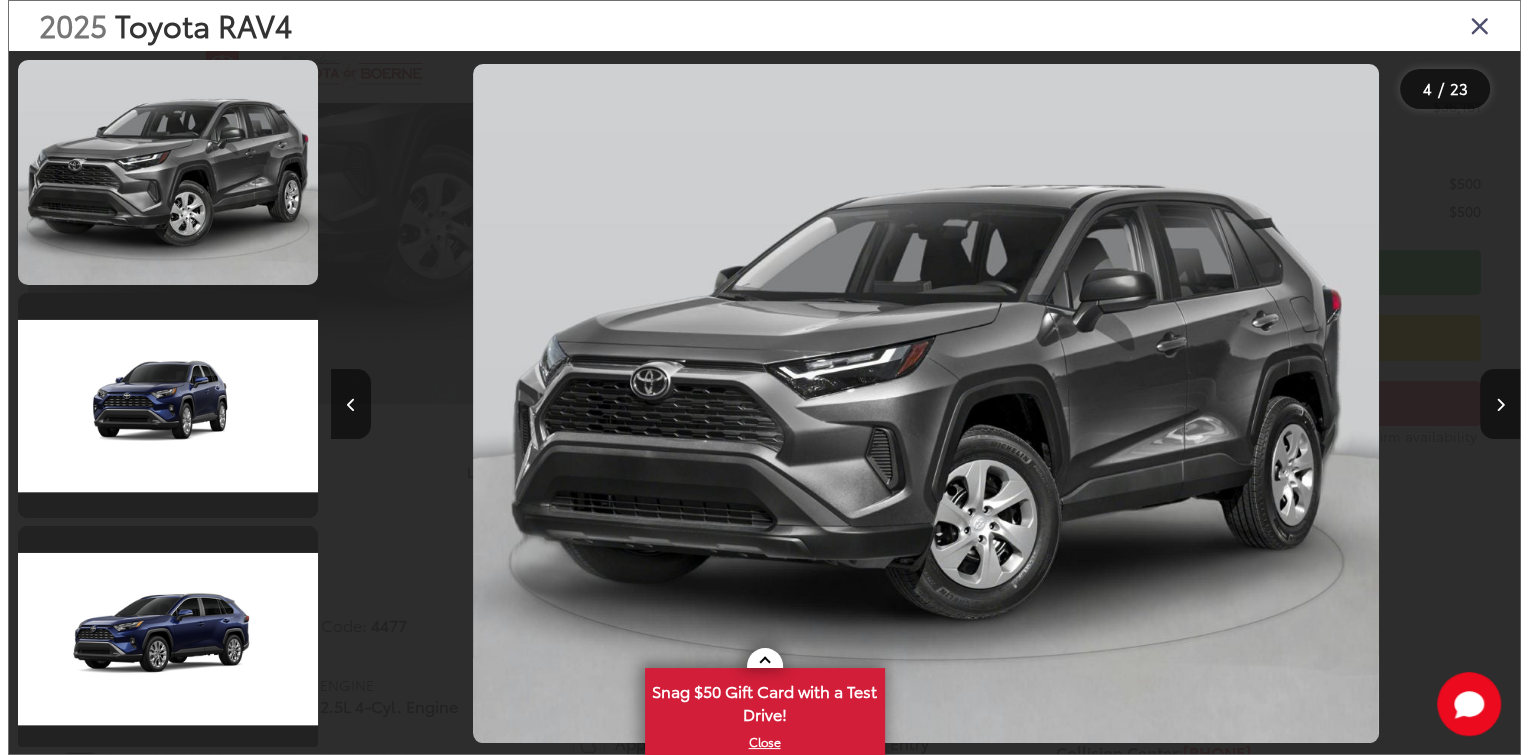 scroll, scrollTop: 523, scrollLeft: 0, axis: vertical 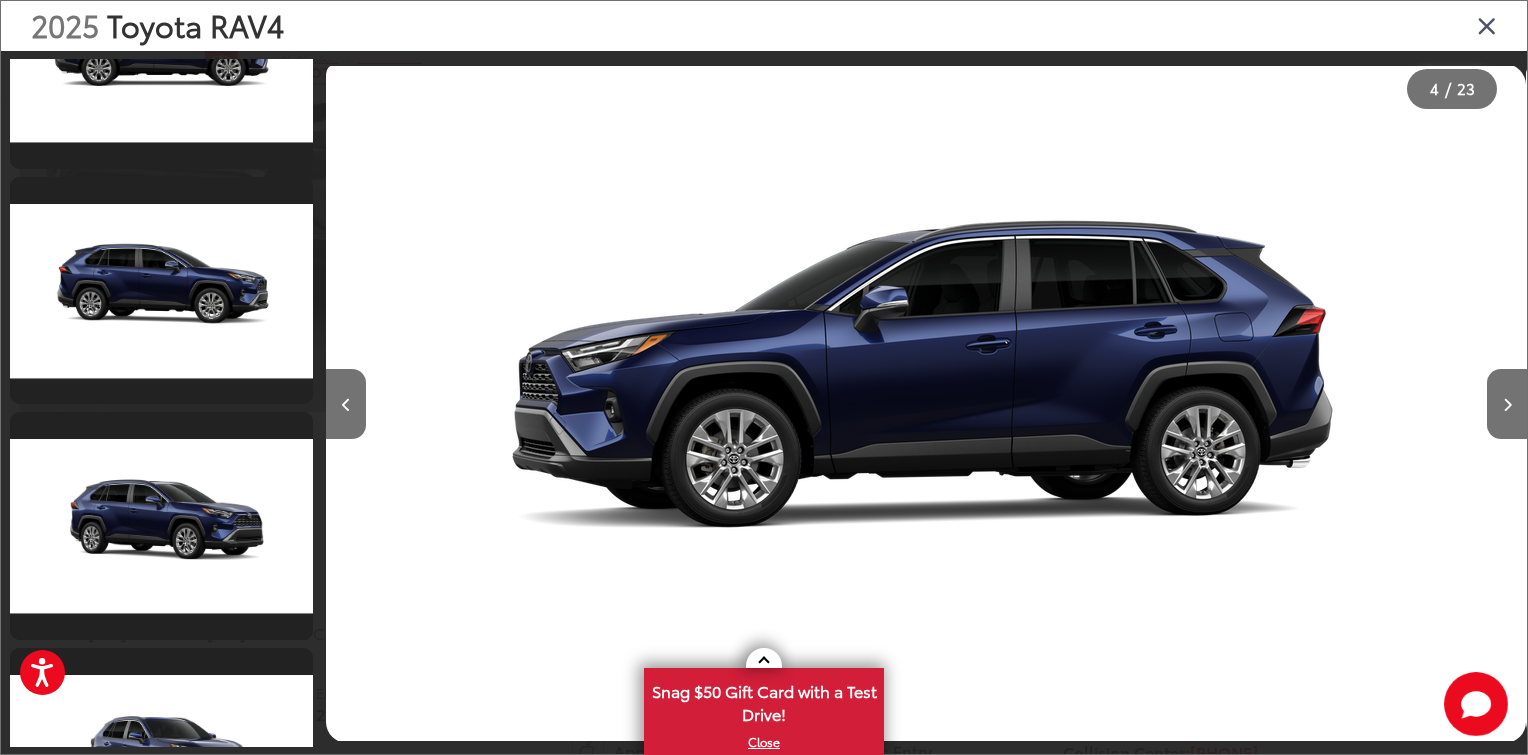 click at bounding box center [1487, 25] 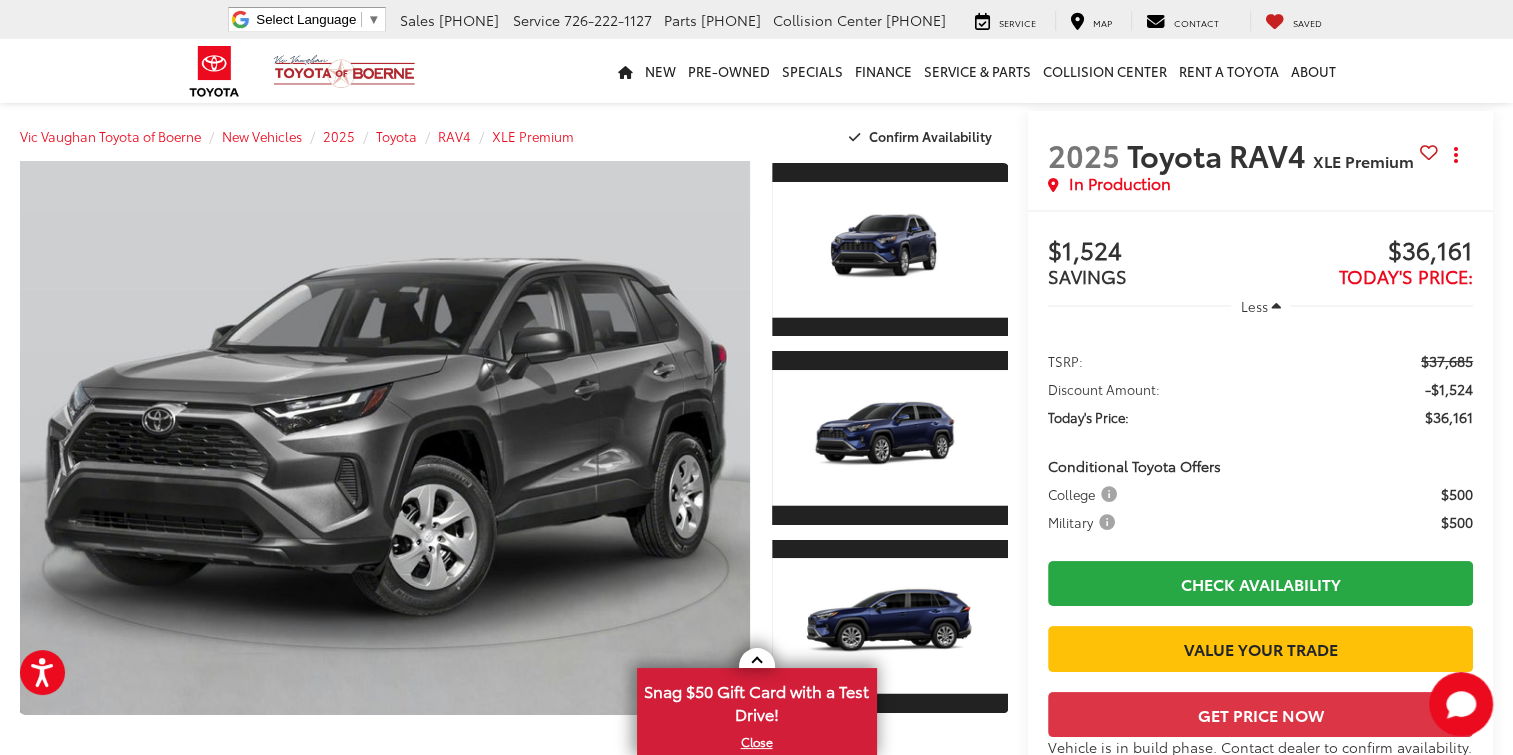 scroll, scrollTop: 0, scrollLeft: 0, axis: both 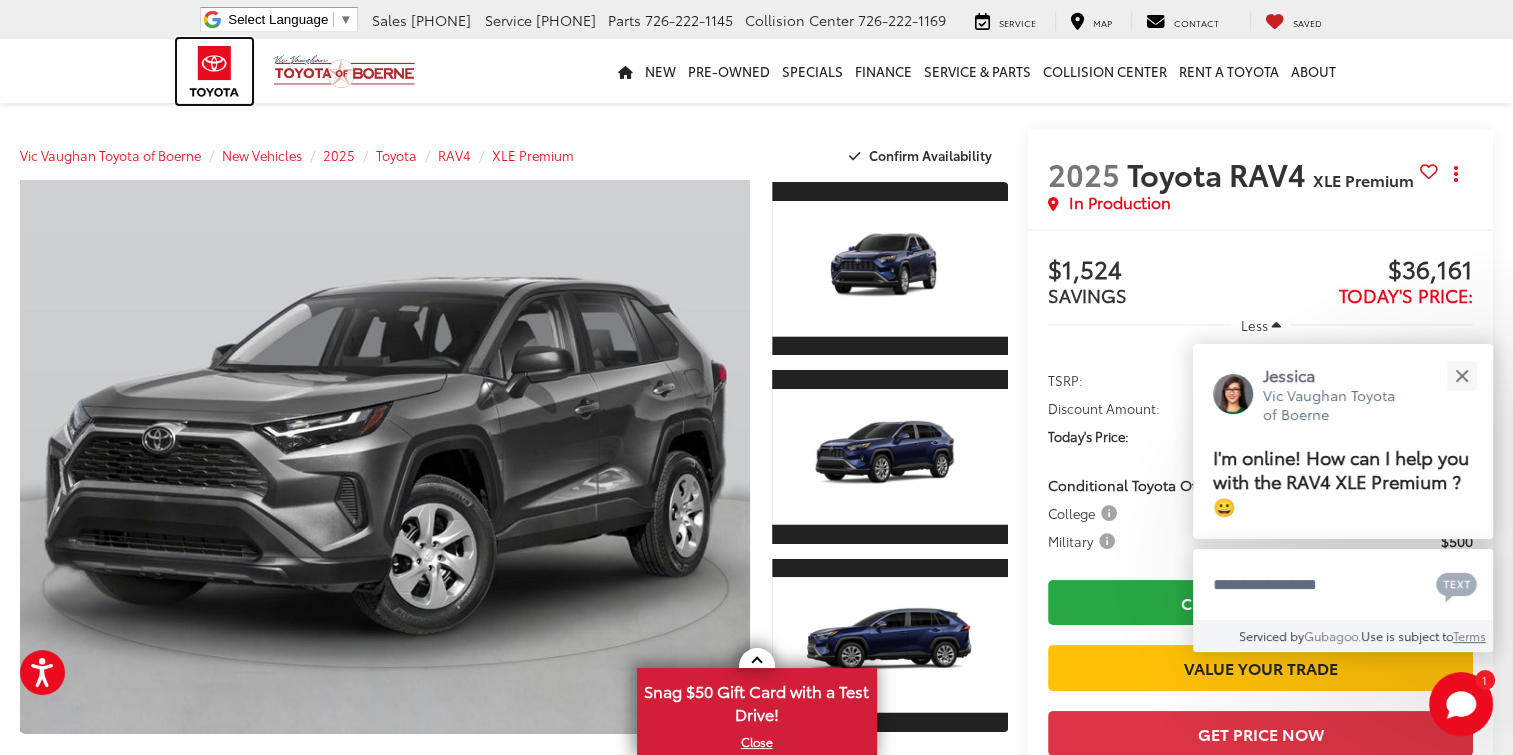 click at bounding box center (214, 71) 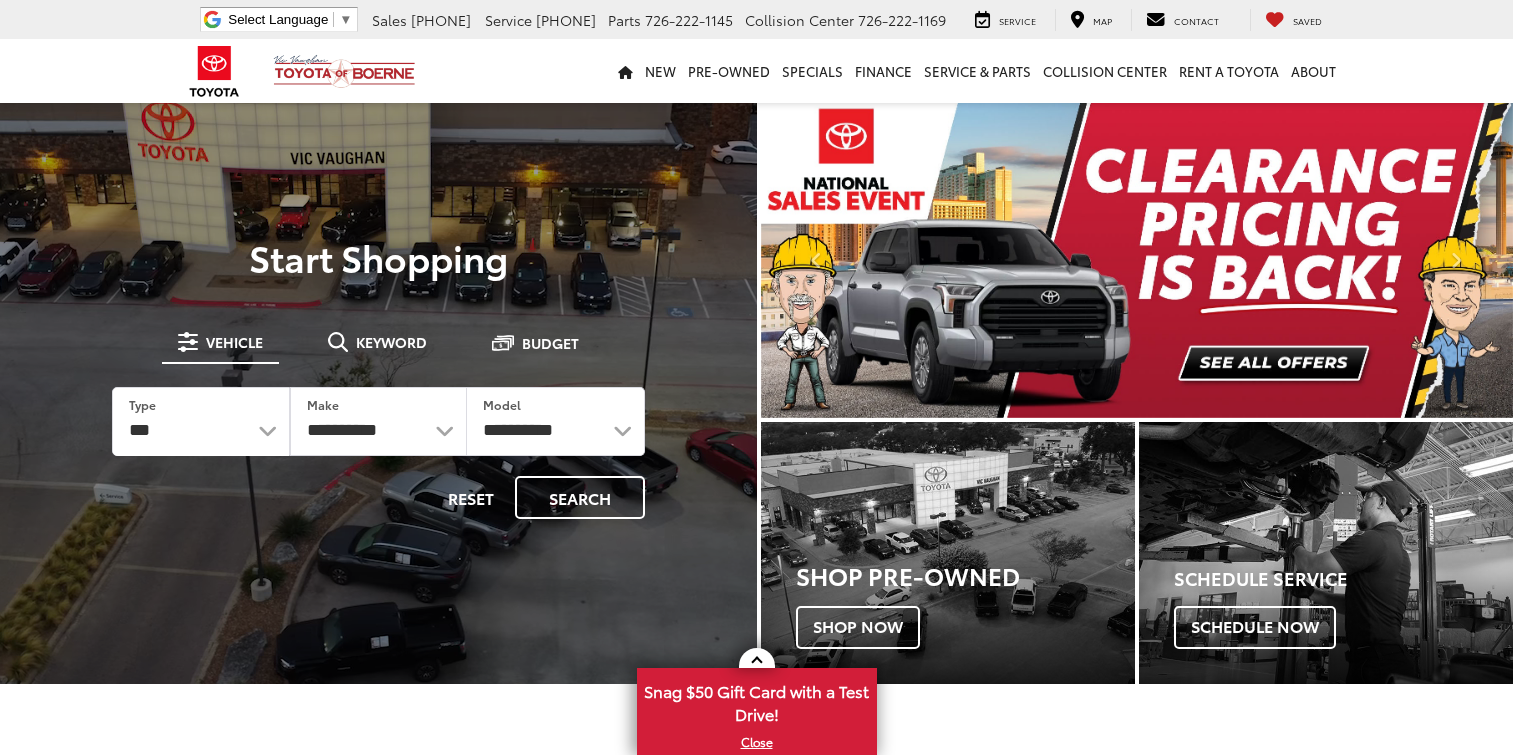 scroll, scrollTop: 0, scrollLeft: 0, axis: both 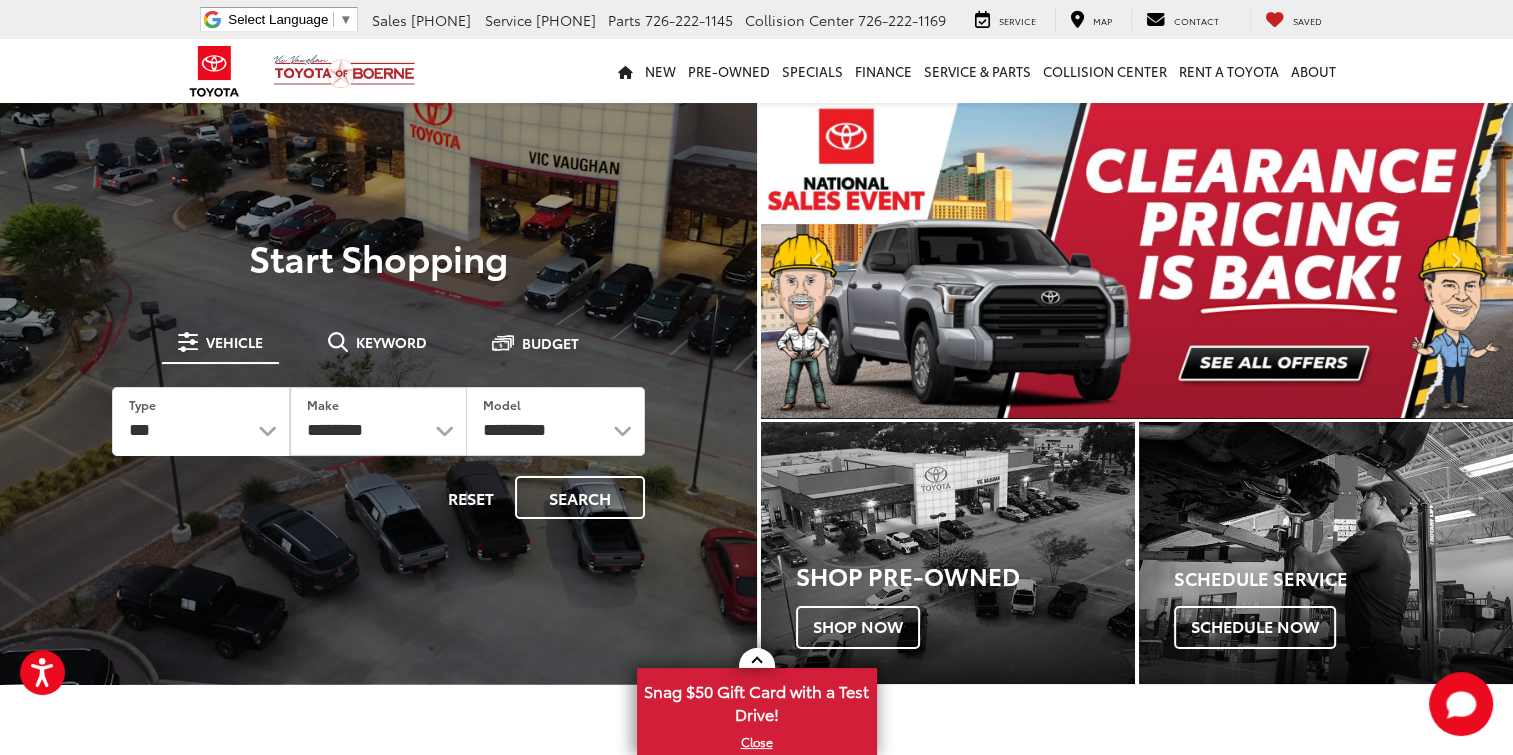 click at bounding box center [1137, 259] 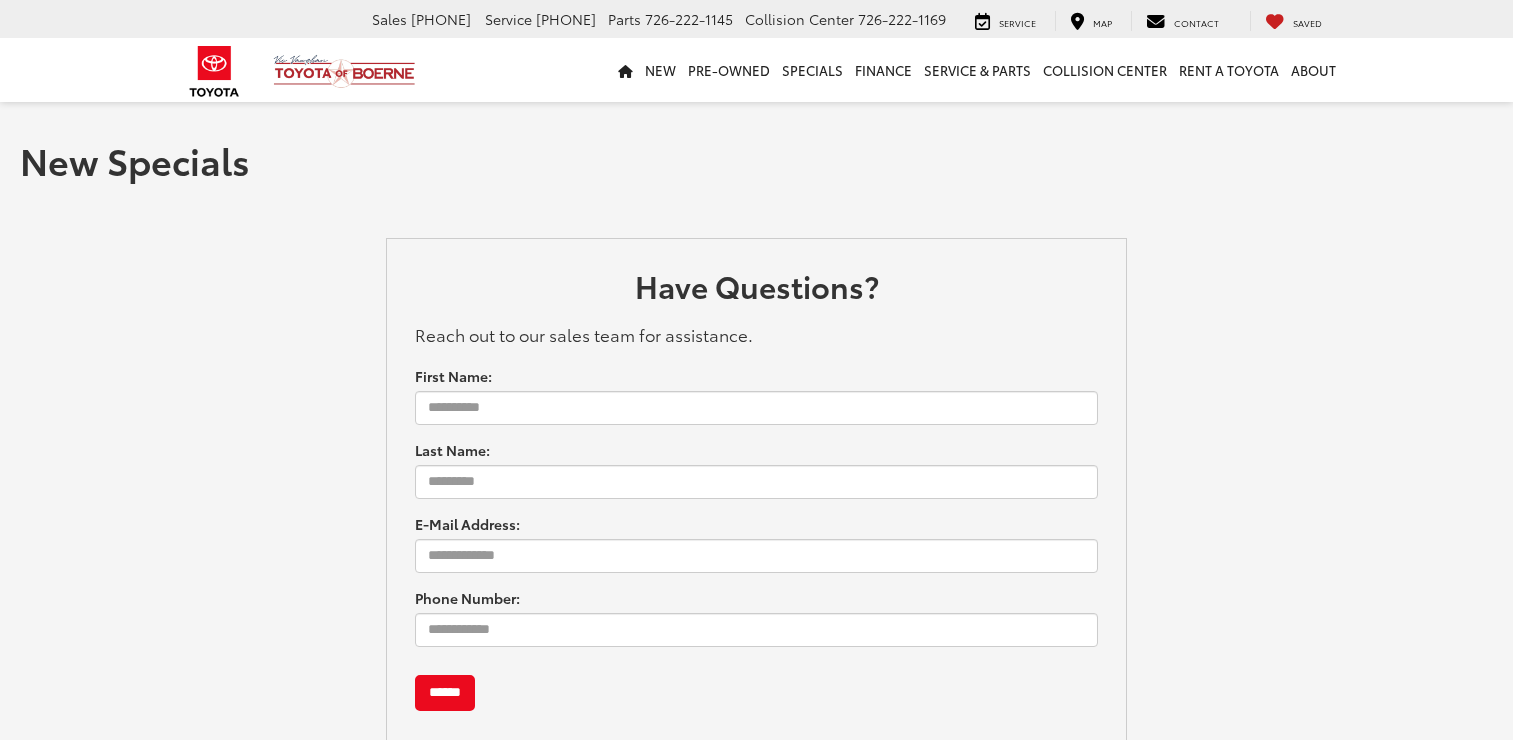 scroll, scrollTop: 0, scrollLeft: 0, axis: both 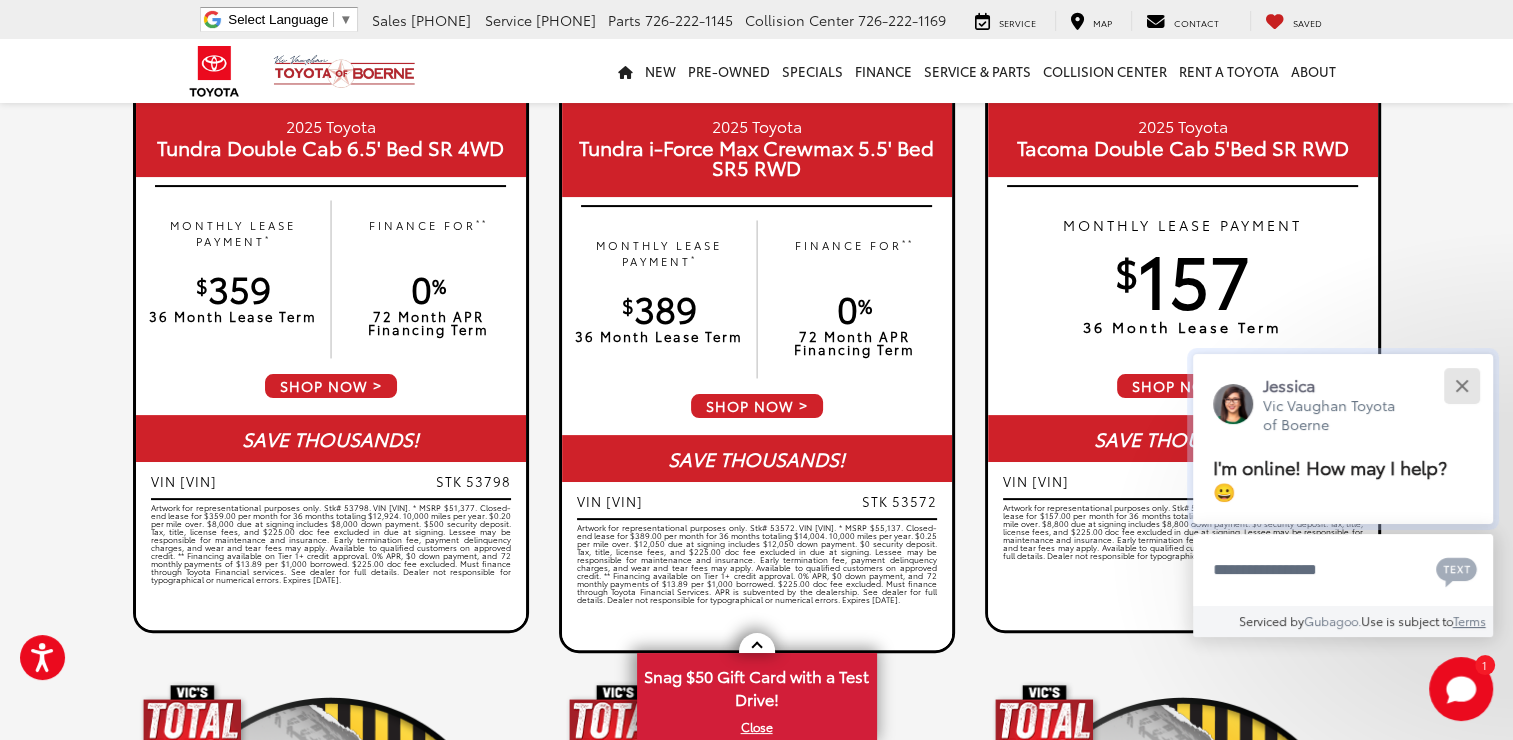 click at bounding box center [1461, 385] 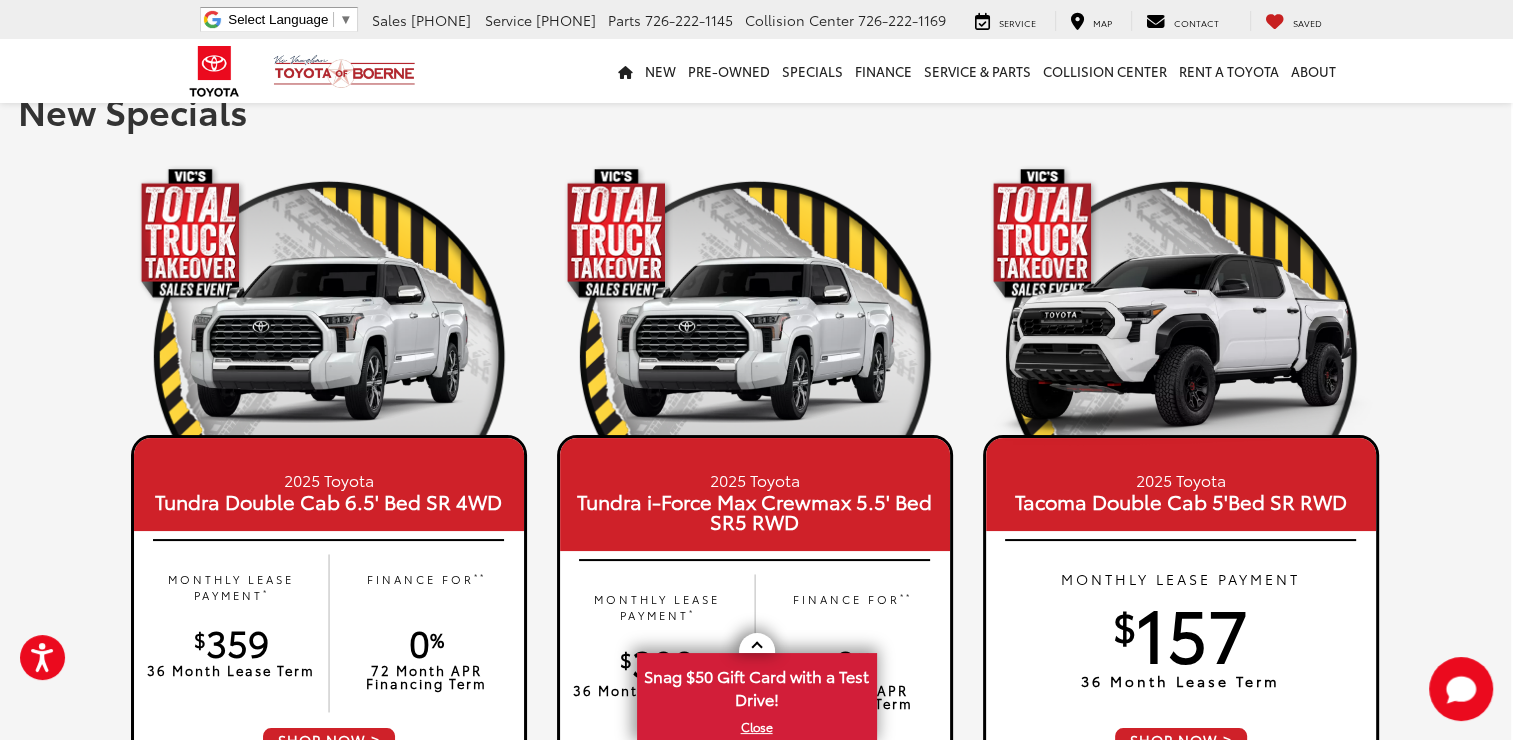scroll, scrollTop: 0, scrollLeft: 2, axis: horizontal 